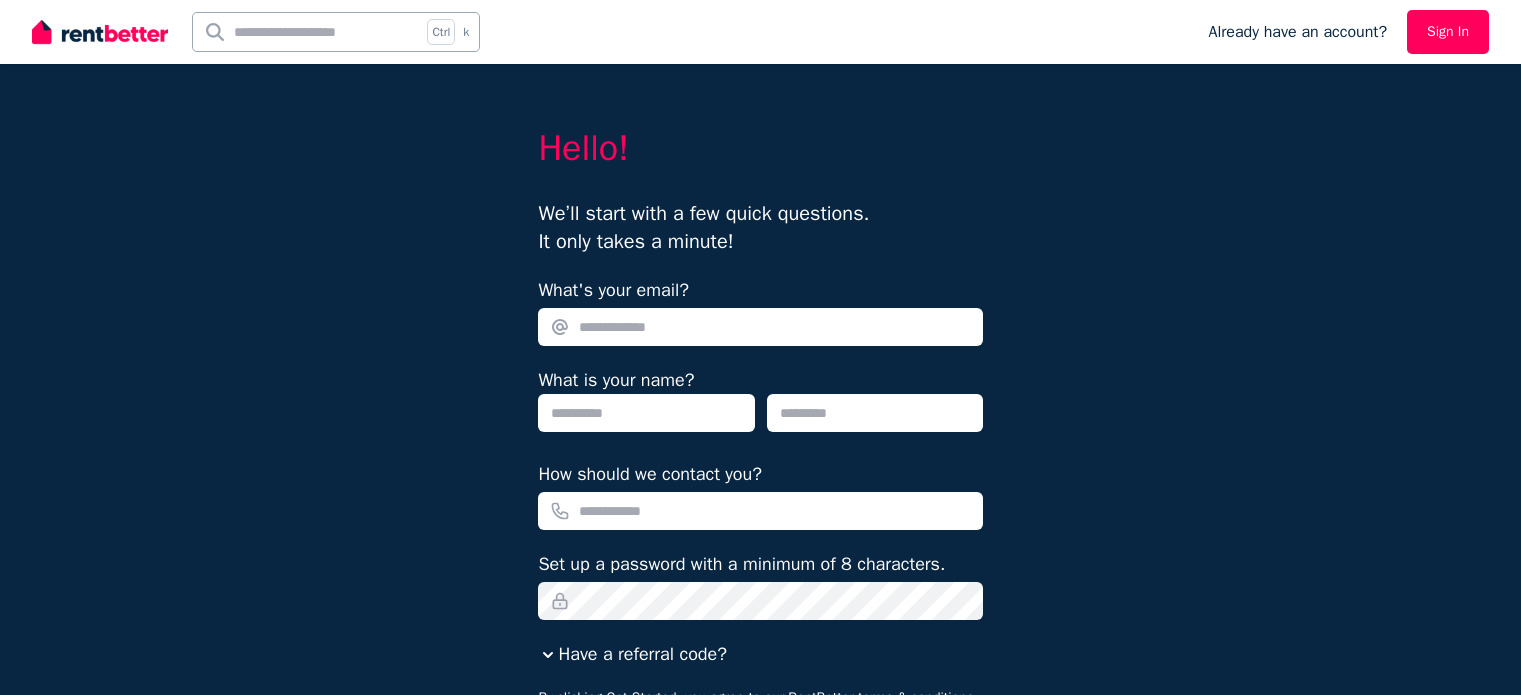 scroll, scrollTop: 0, scrollLeft: 0, axis: both 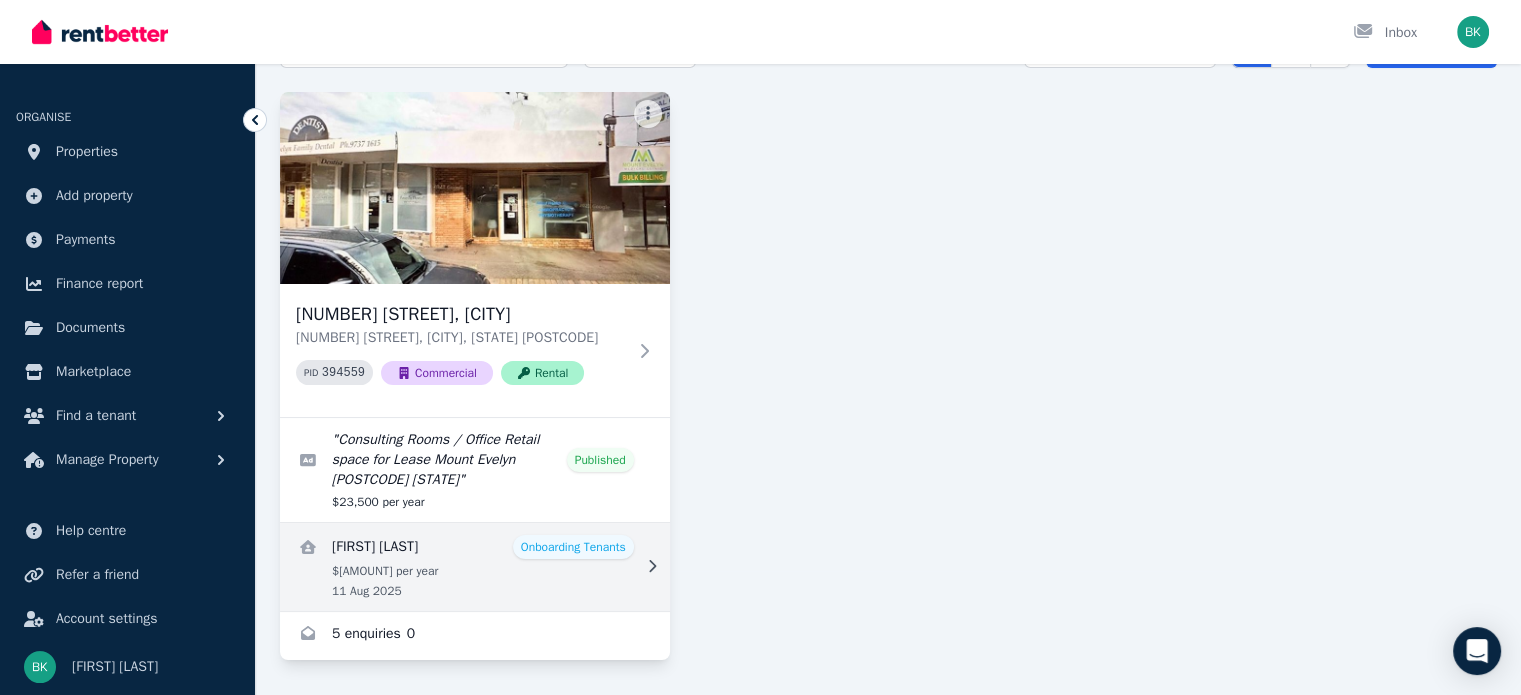 click at bounding box center [475, 567] 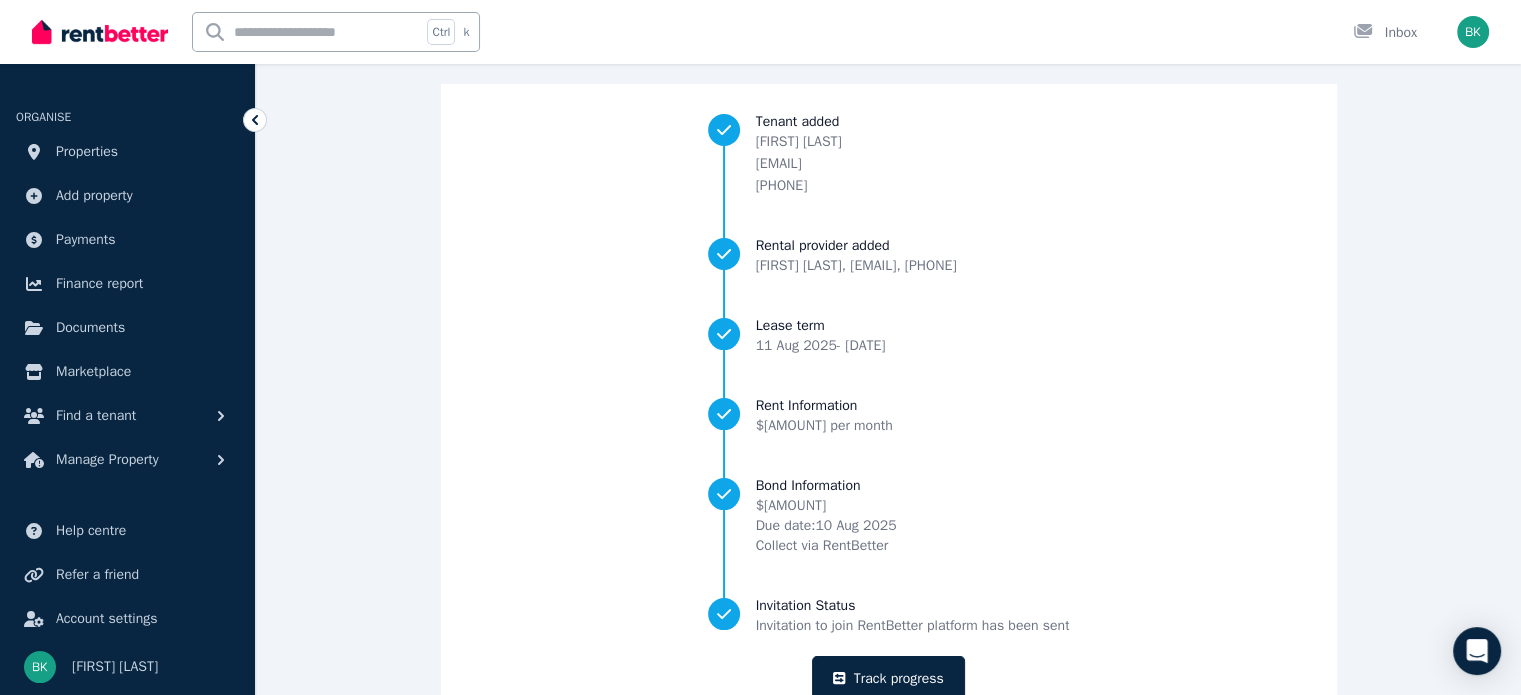 scroll, scrollTop: 244, scrollLeft: 0, axis: vertical 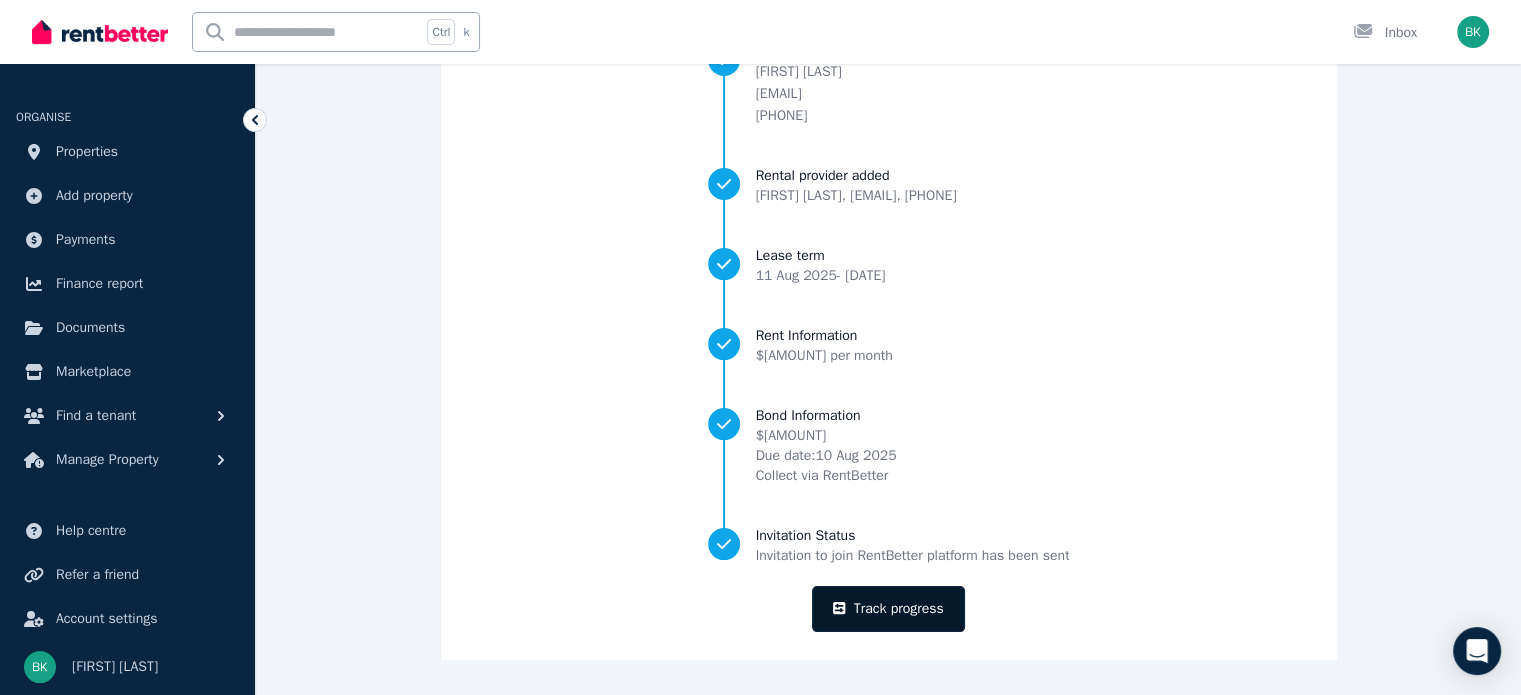 click on "Track progress" at bounding box center [888, 609] 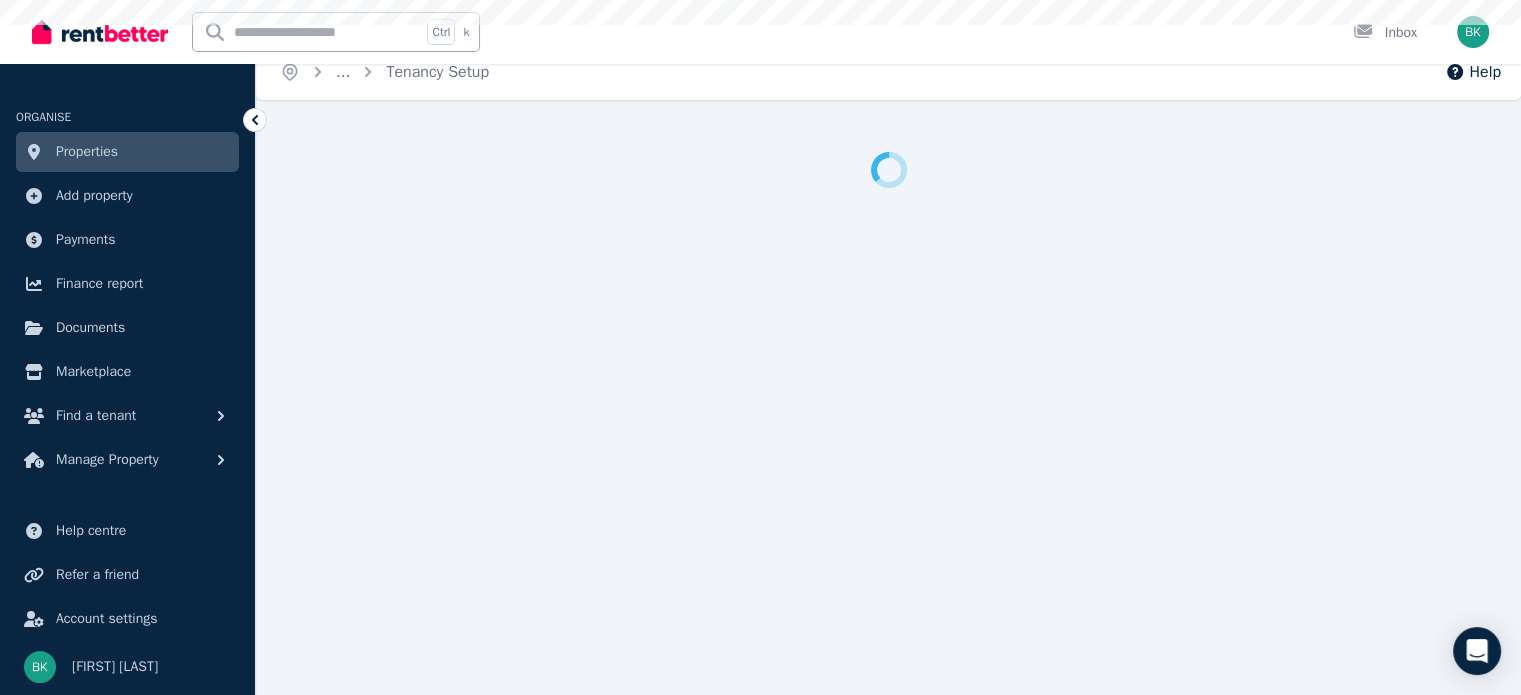 scroll, scrollTop: 0, scrollLeft: 0, axis: both 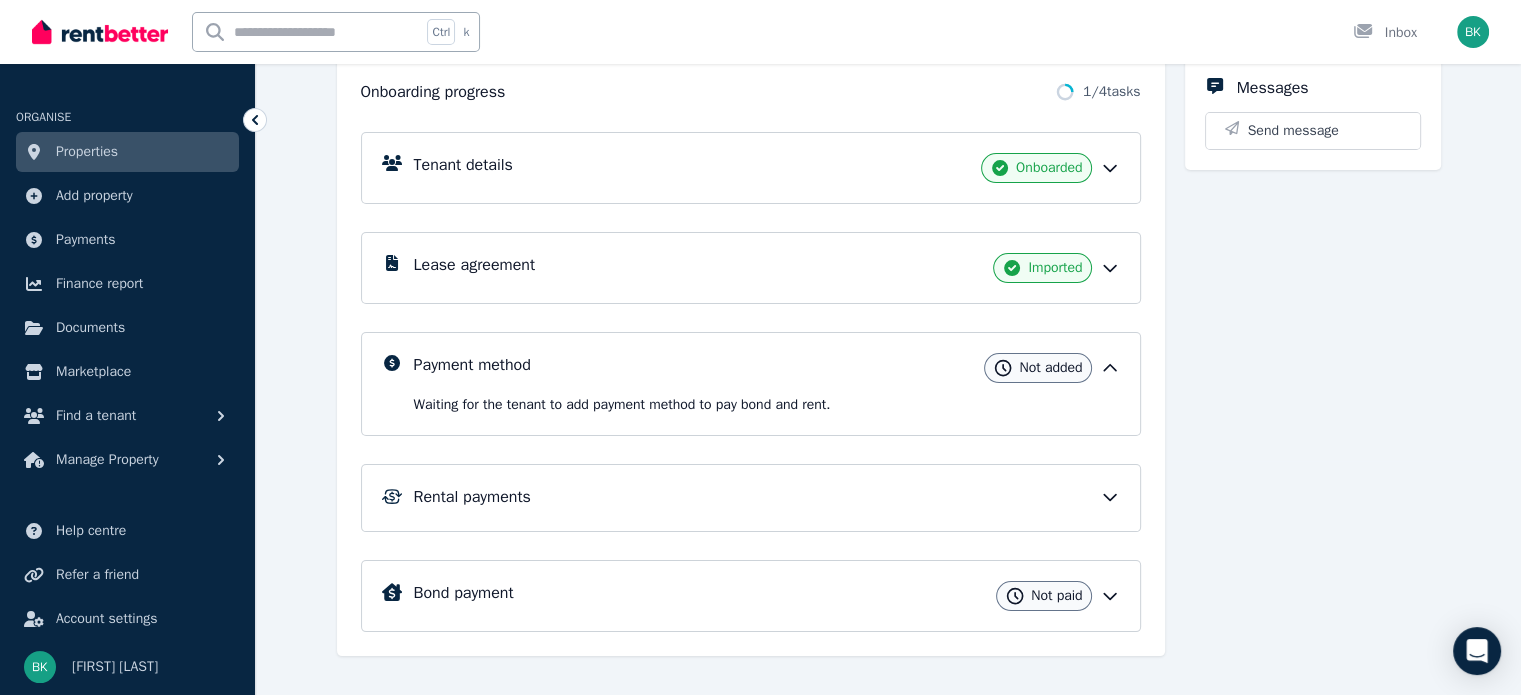 click 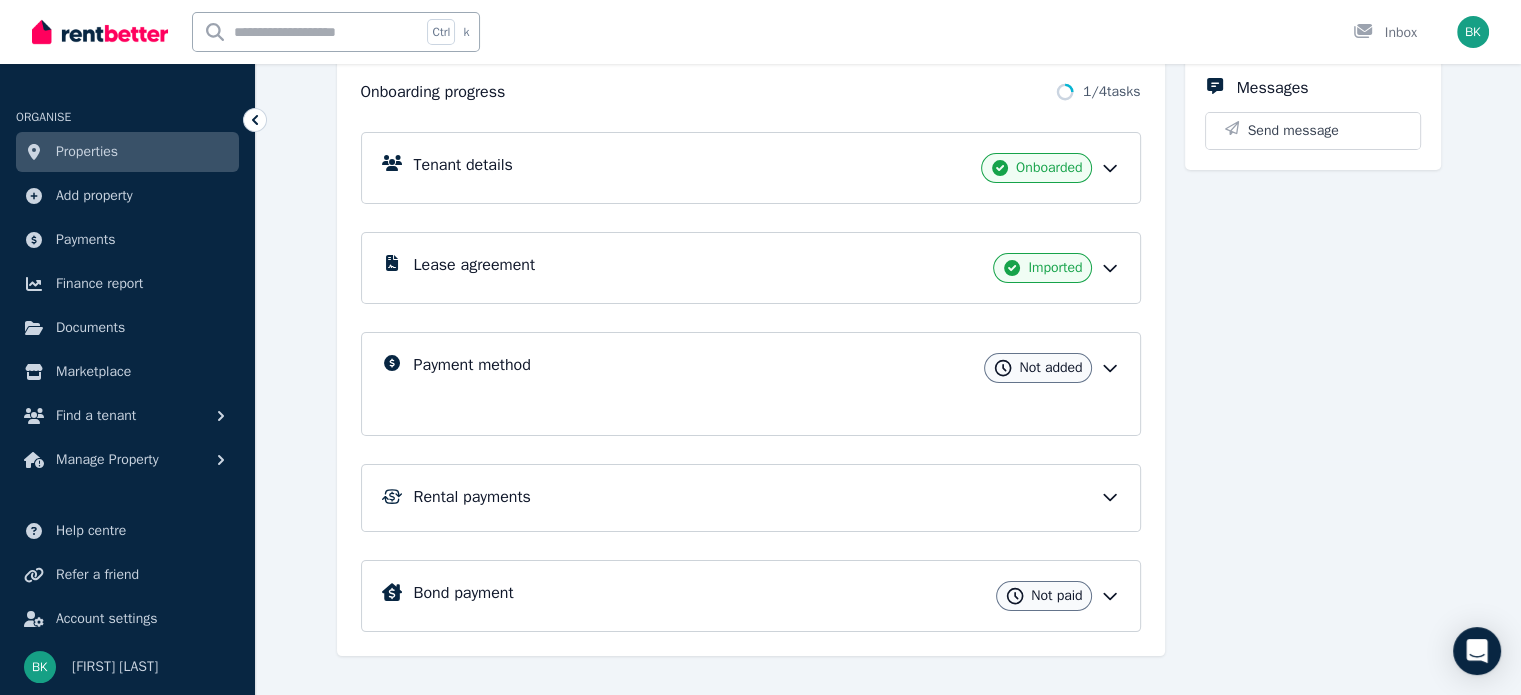 scroll, scrollTop: 227, scrollLeft: 0, axis: vertical 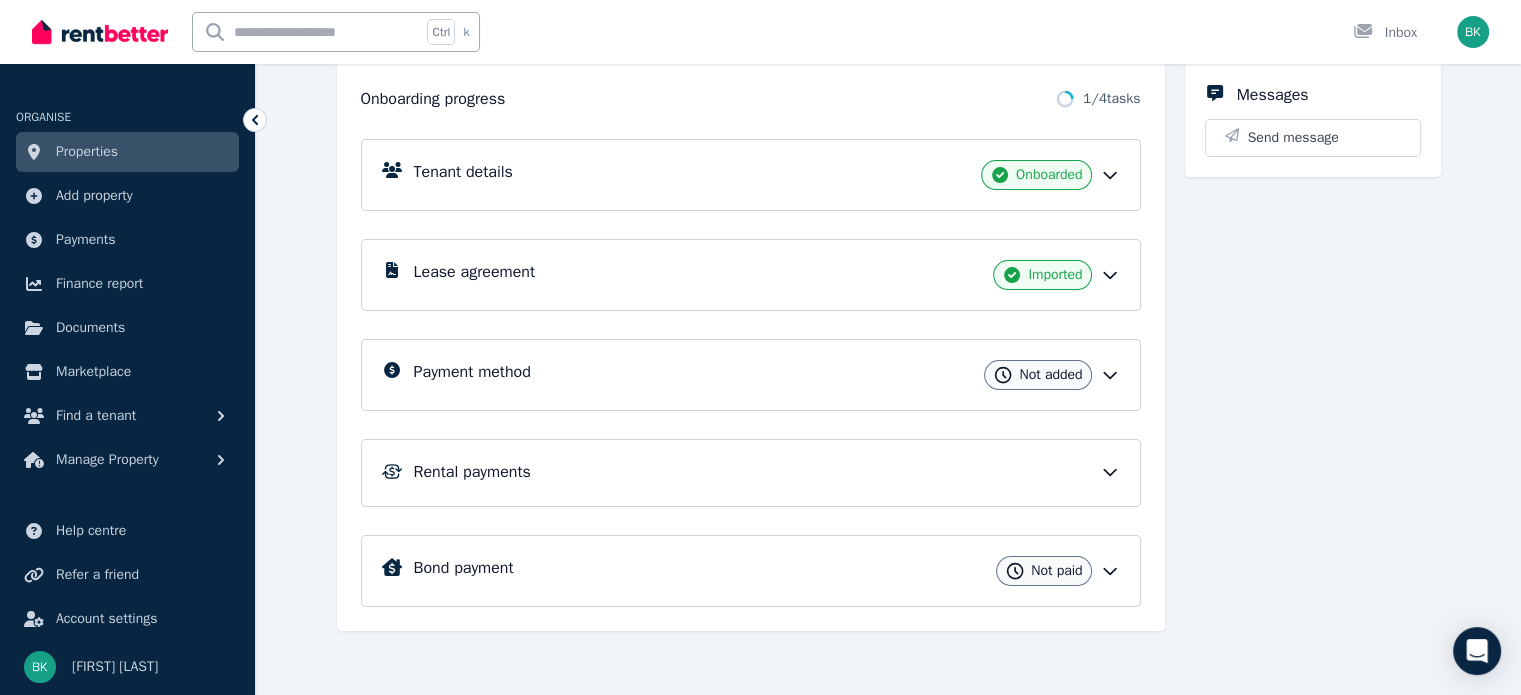 click 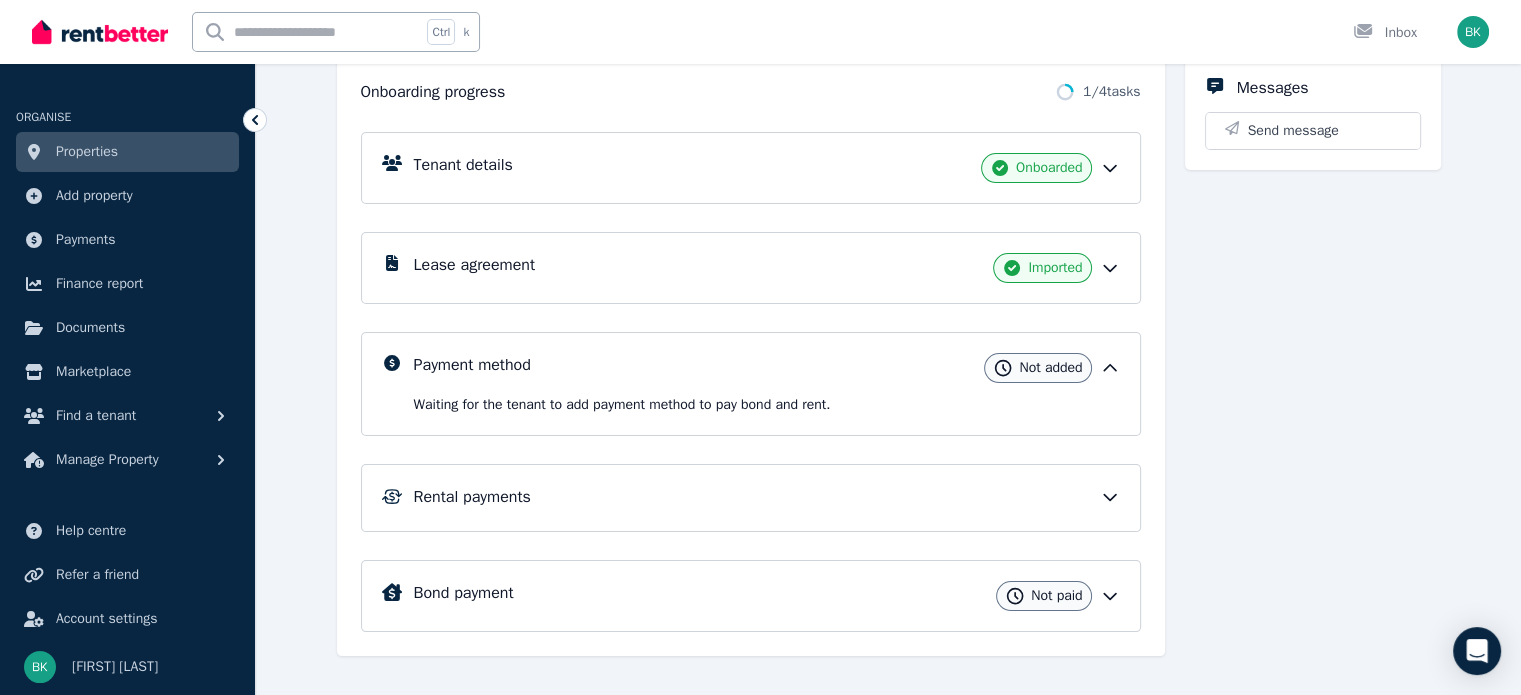 click on "Rental payments" at bounding box center [767, 497] 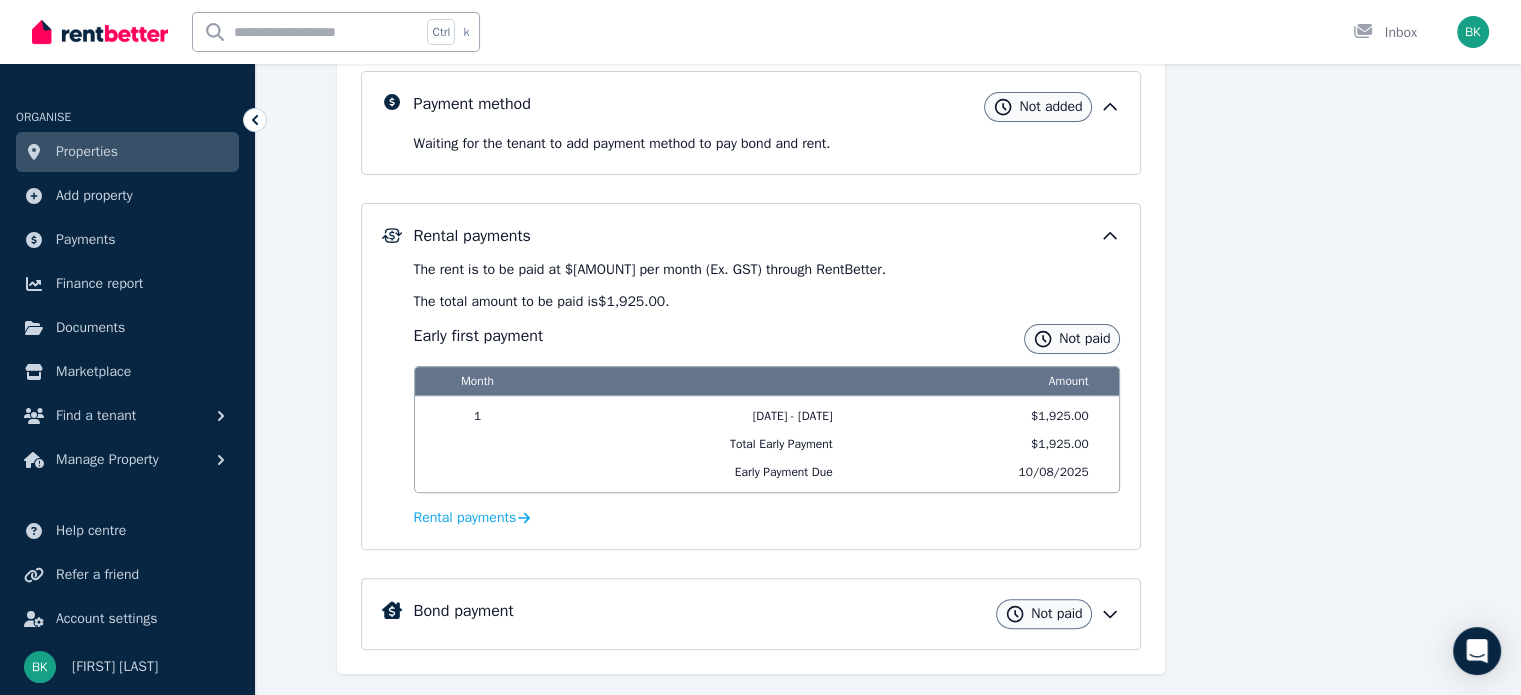 scroll, scrollTop: 497, scrollLeft: 0, axis: vertical 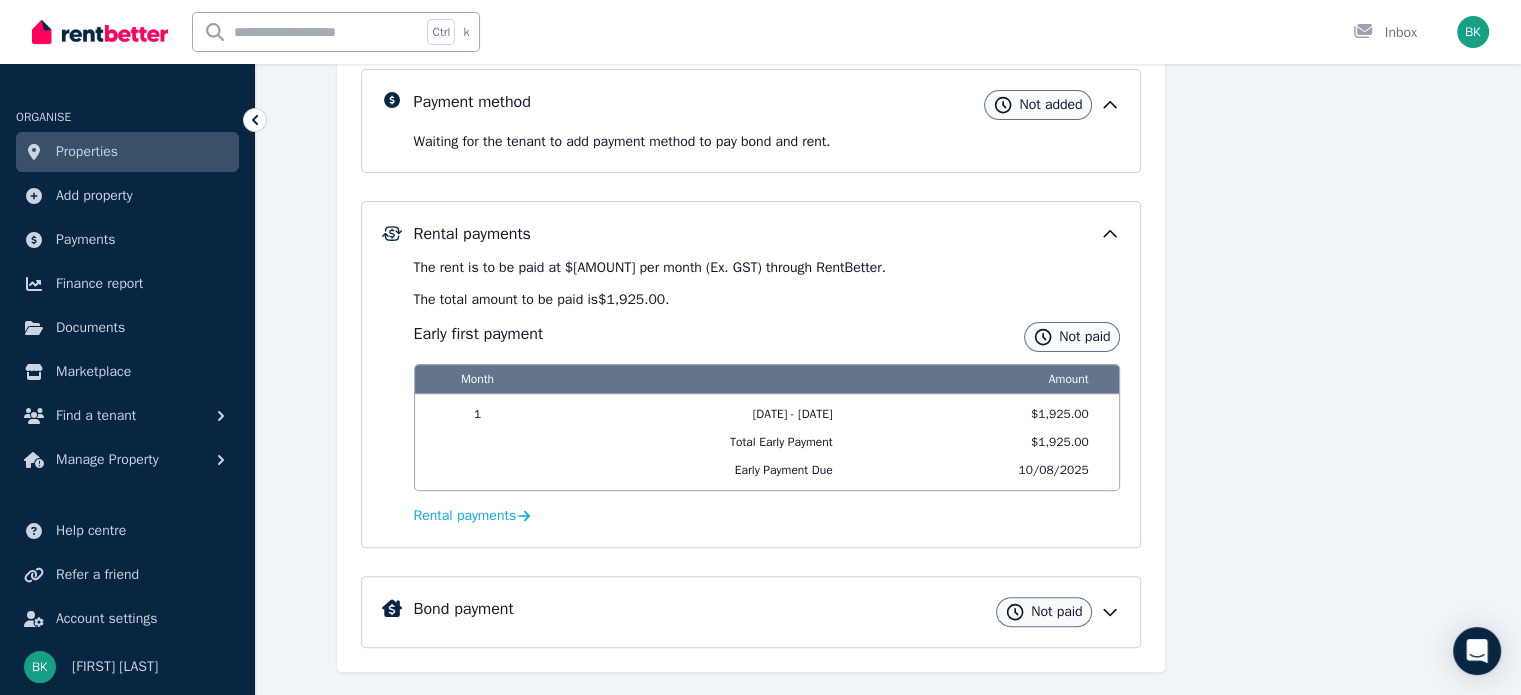 click 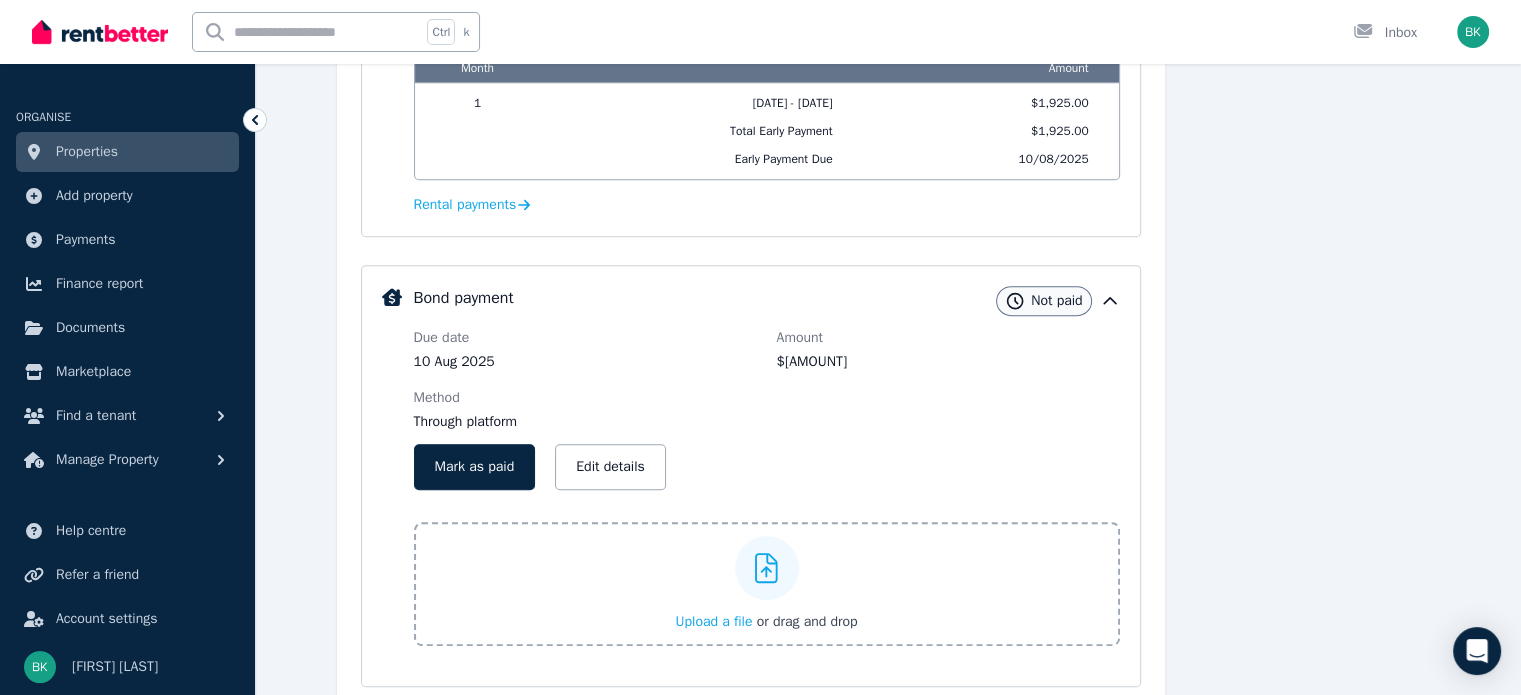 scroll, scrollTop: 812, scrollLeft: 0, axis: vertical 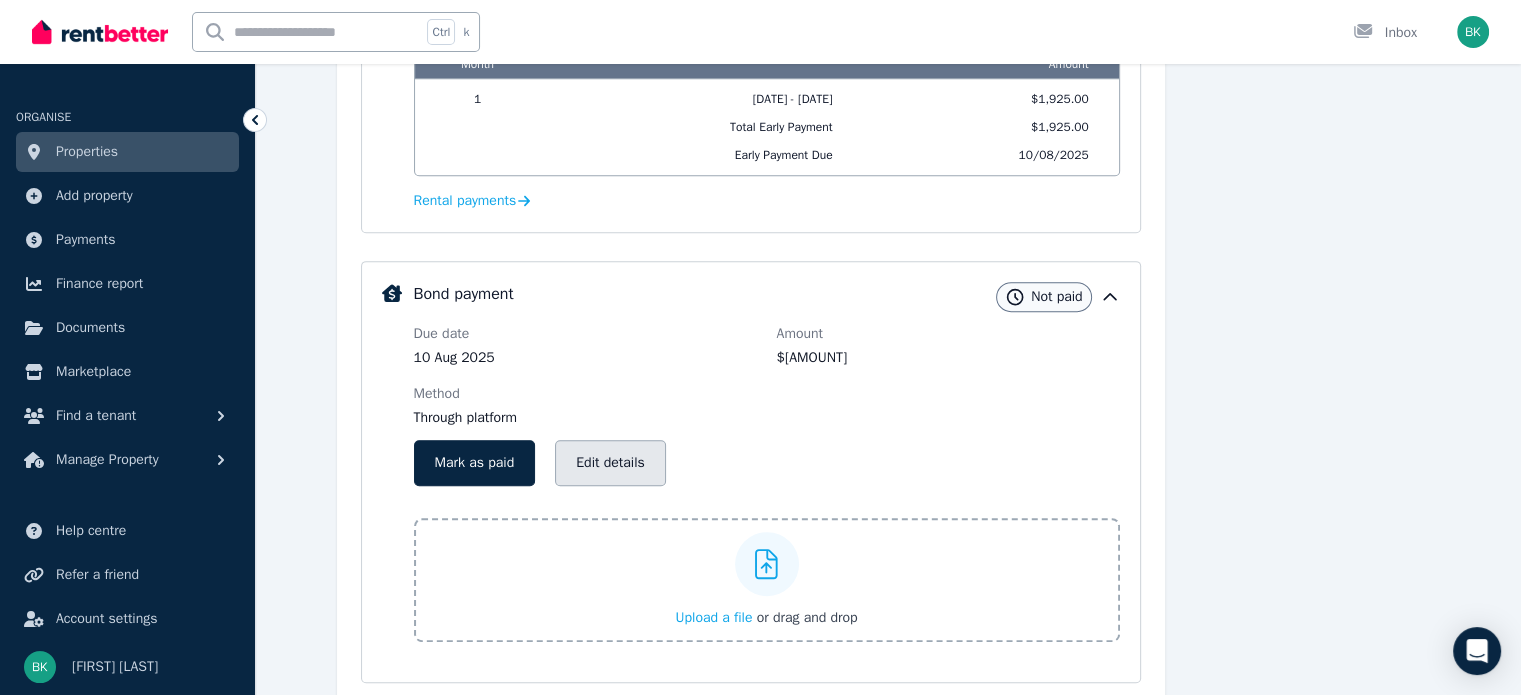 click on "Edit details" at bounding box center [610, 463] 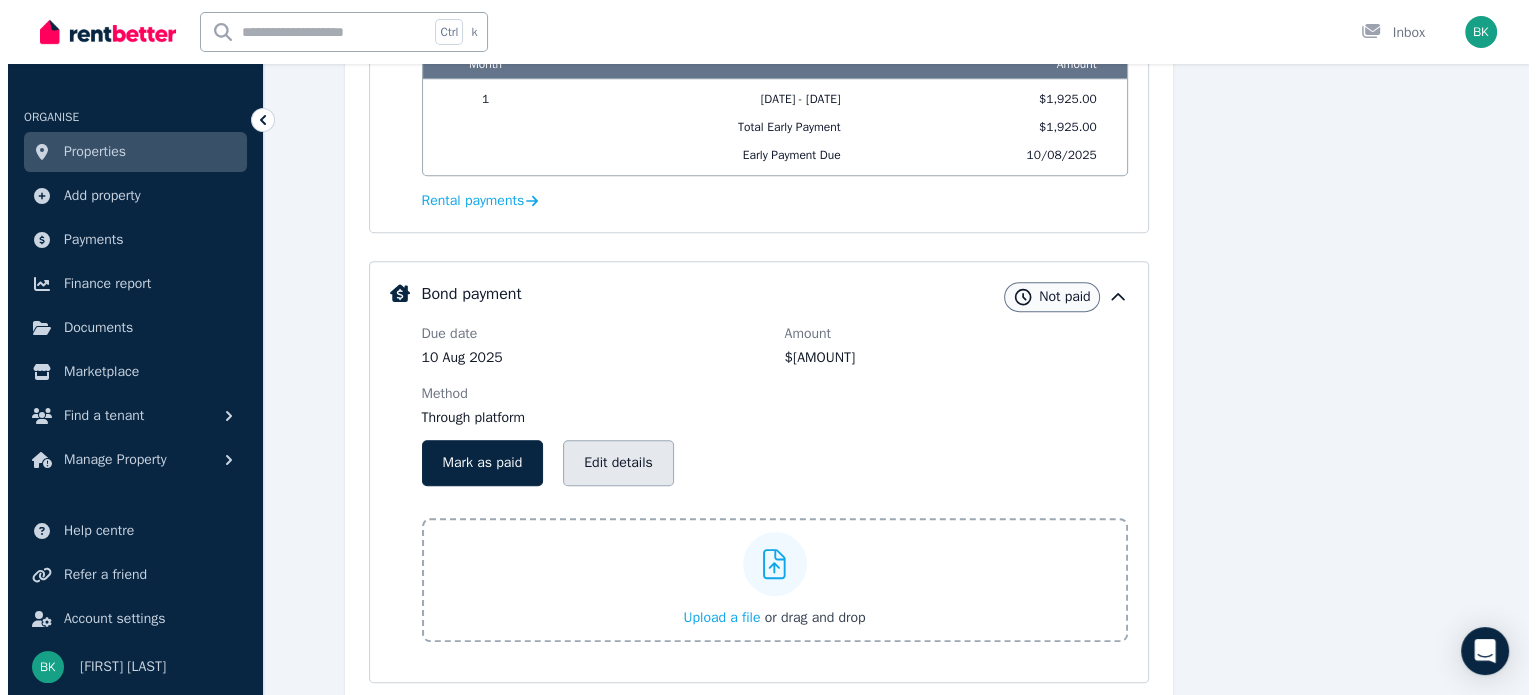 scroll, scrollTop: 0, scrollLeft: 0, axis: both 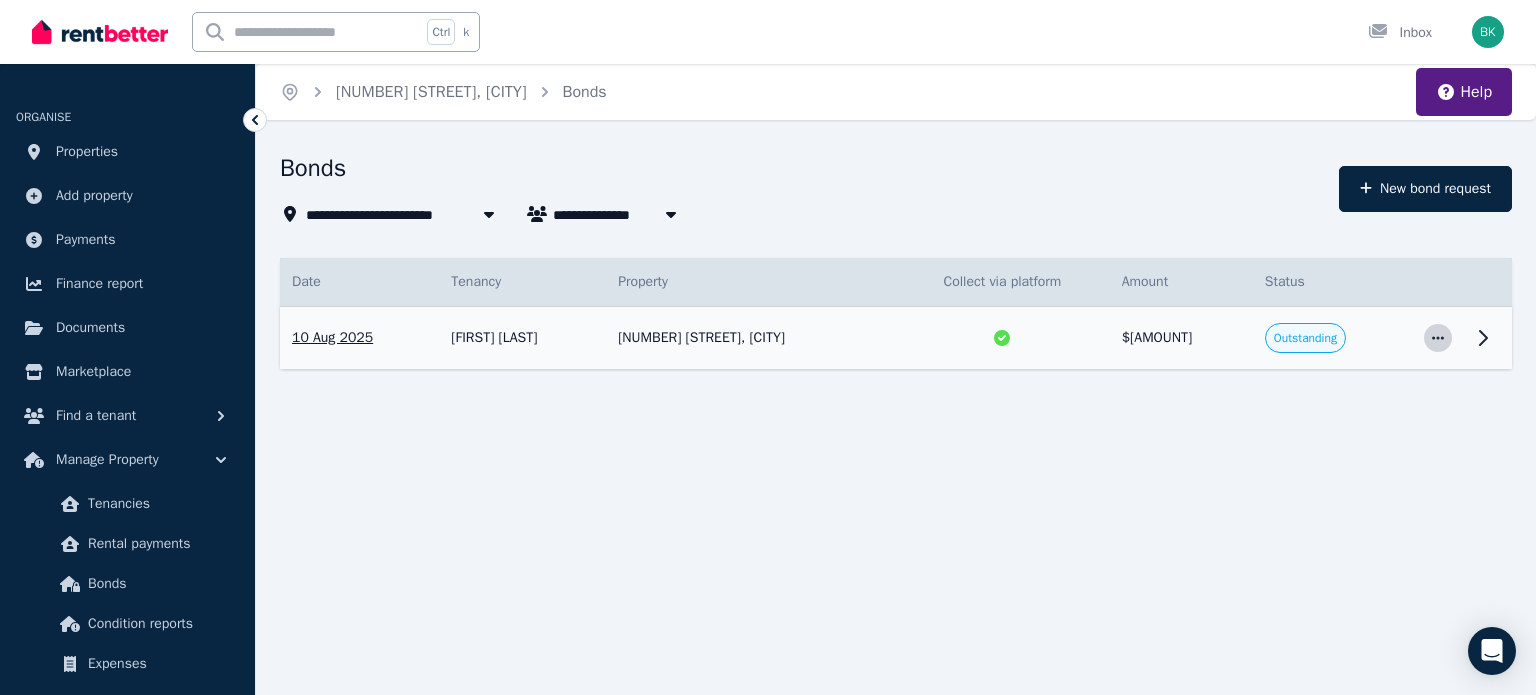 click at bounding box center [1438, 338] 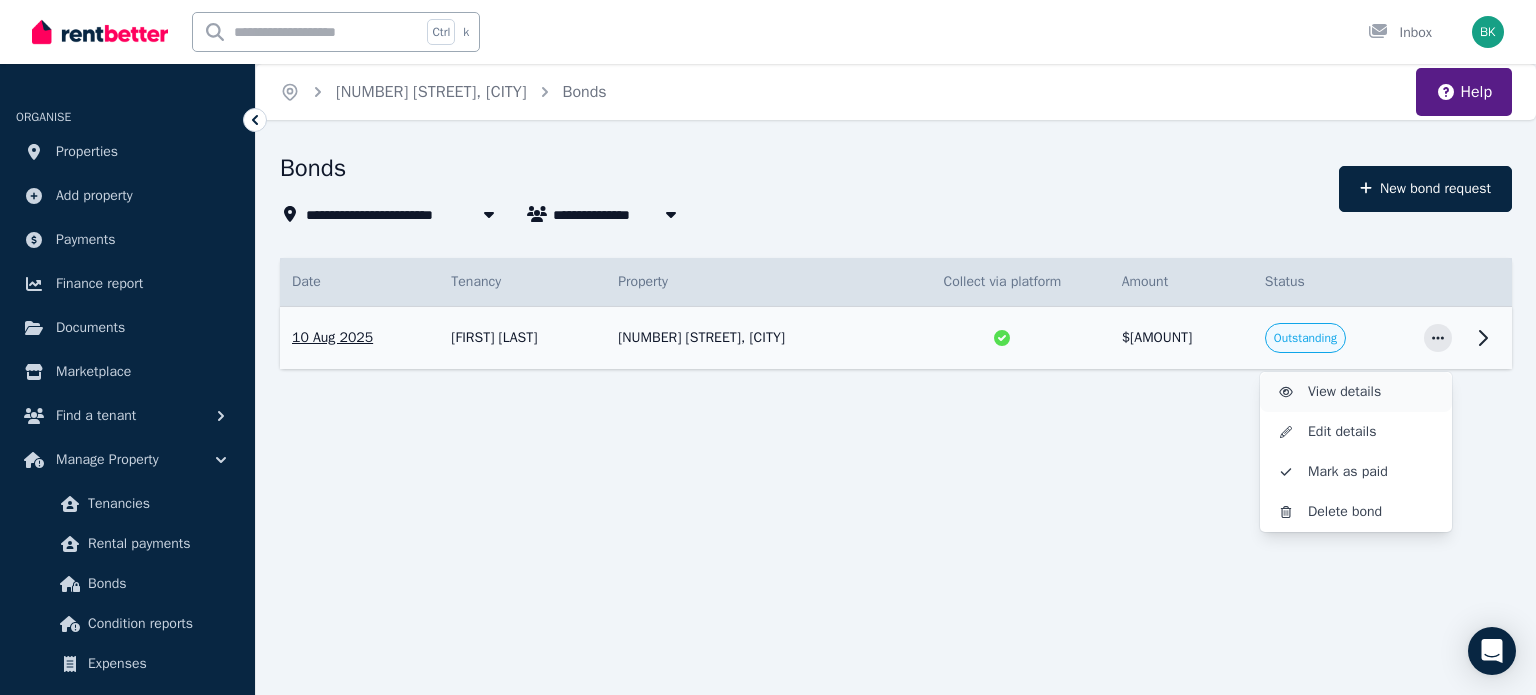 click on "View details" at bounding box center [1372, 392] 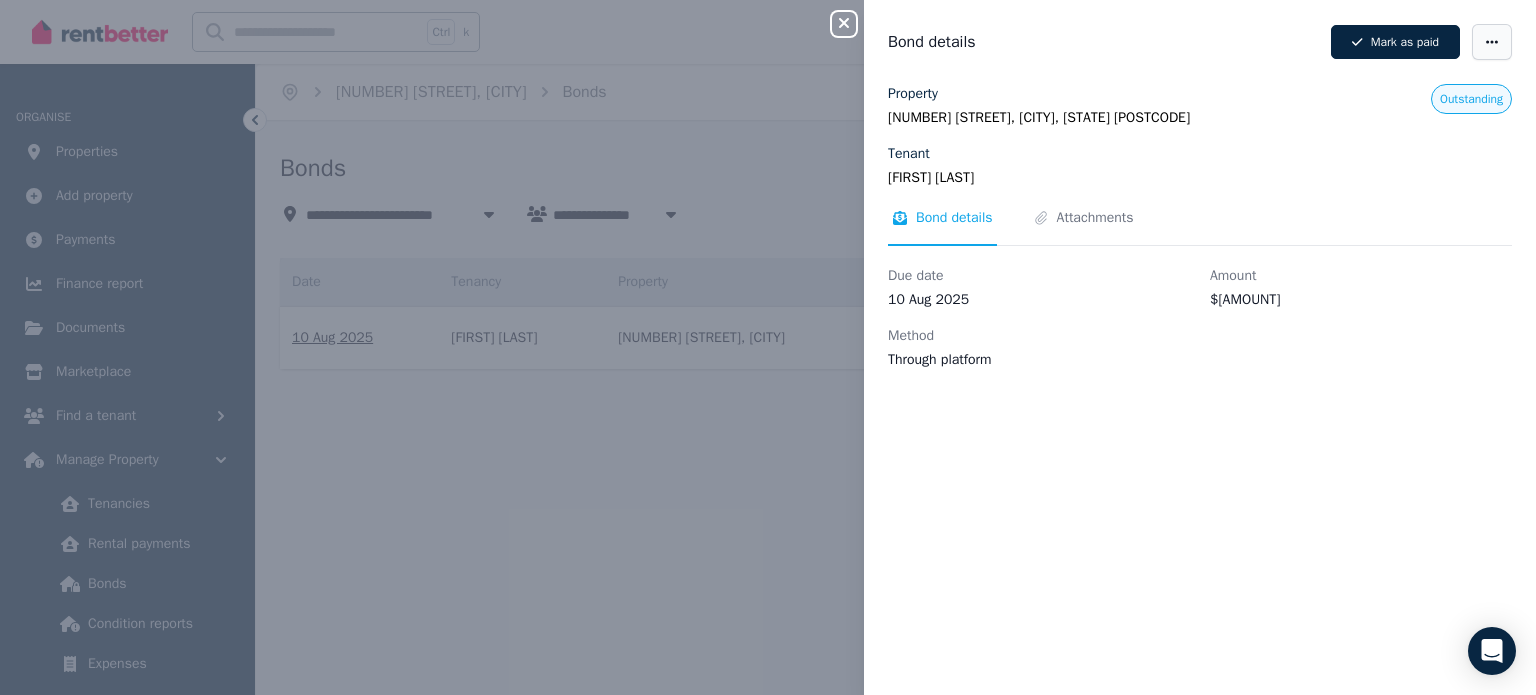 click 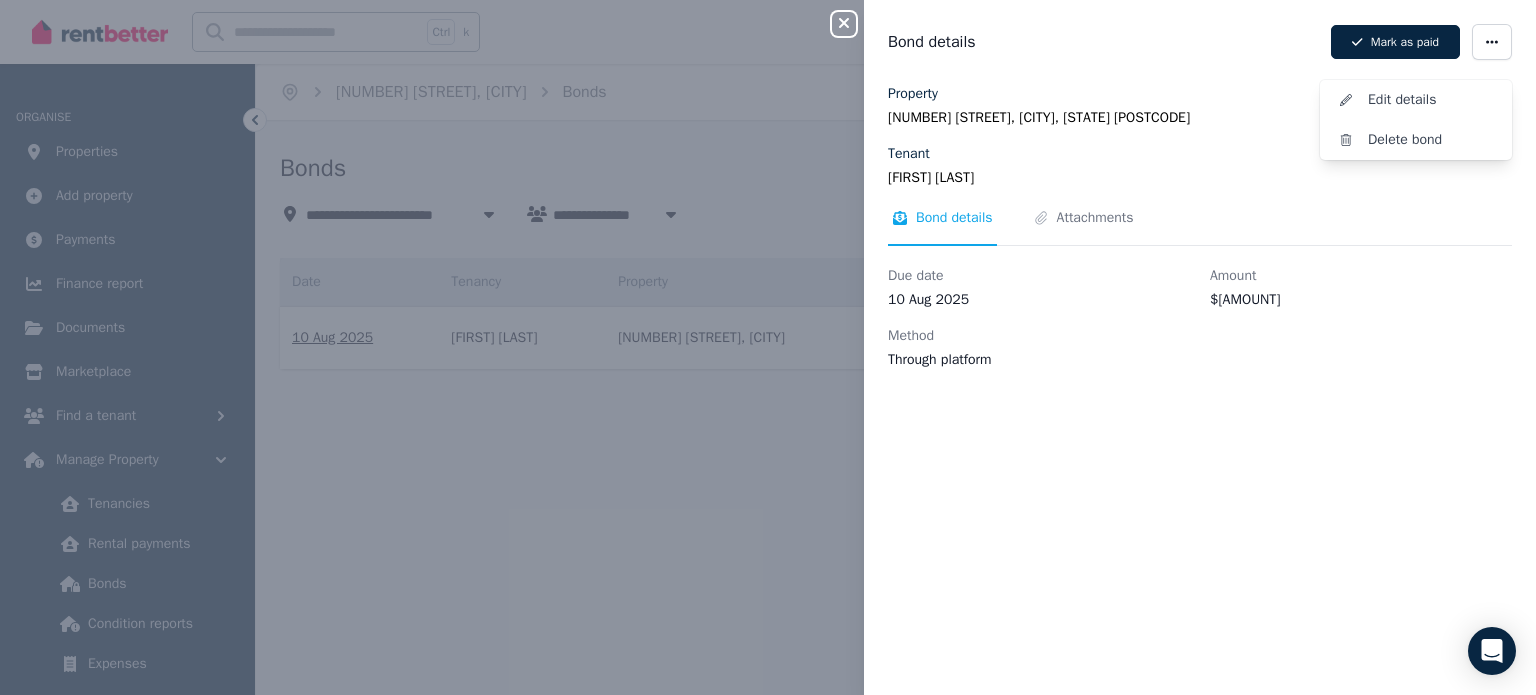 click on "Close panel Bond details Mark as paid Edit details Delete bond Property [NUMBER] [STREET], [CITY] [STATE] [POSTCODE] Tenant [FIRST] [LAST] Outstanding Bond details Attachments Due date [DATE] Amount $[AMOUNT] Method Through platform" at bounding box center [768, 347] 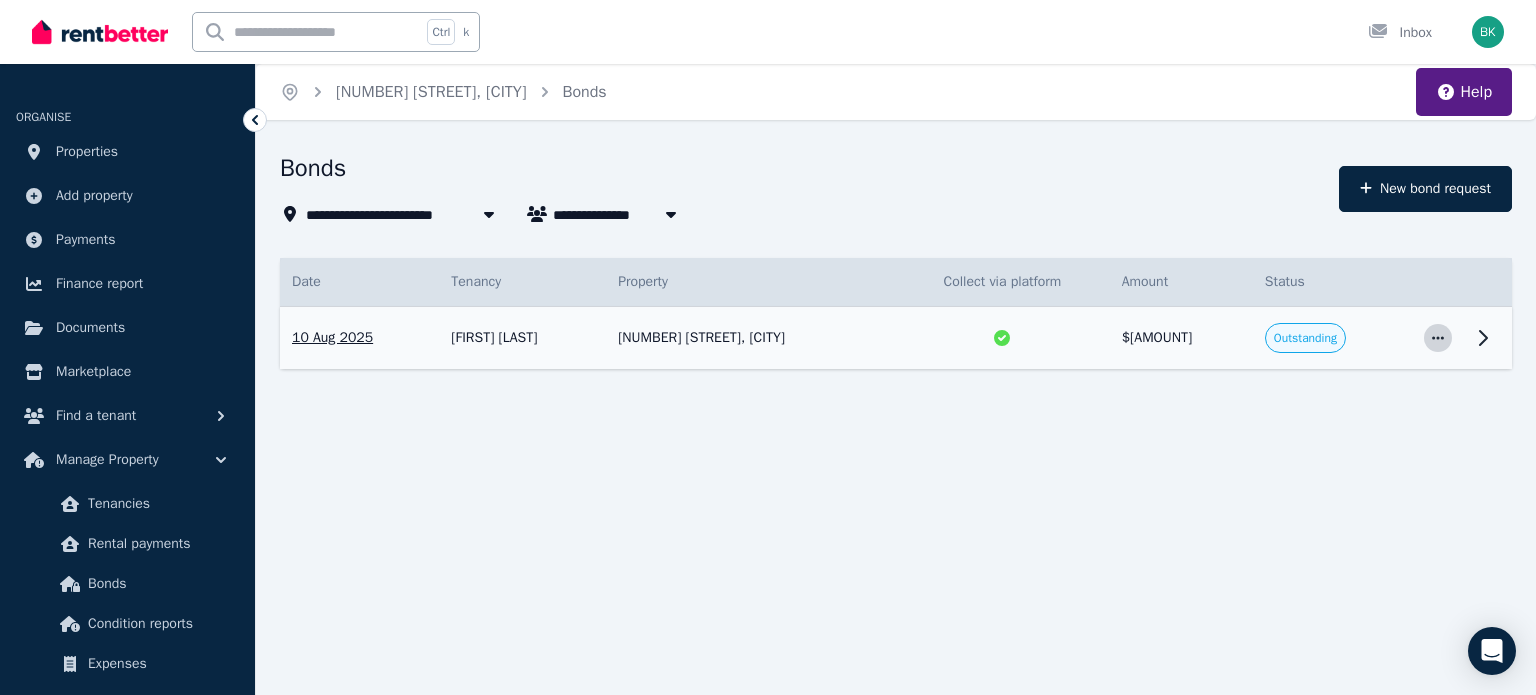 click at bounding box center [1438, 338] 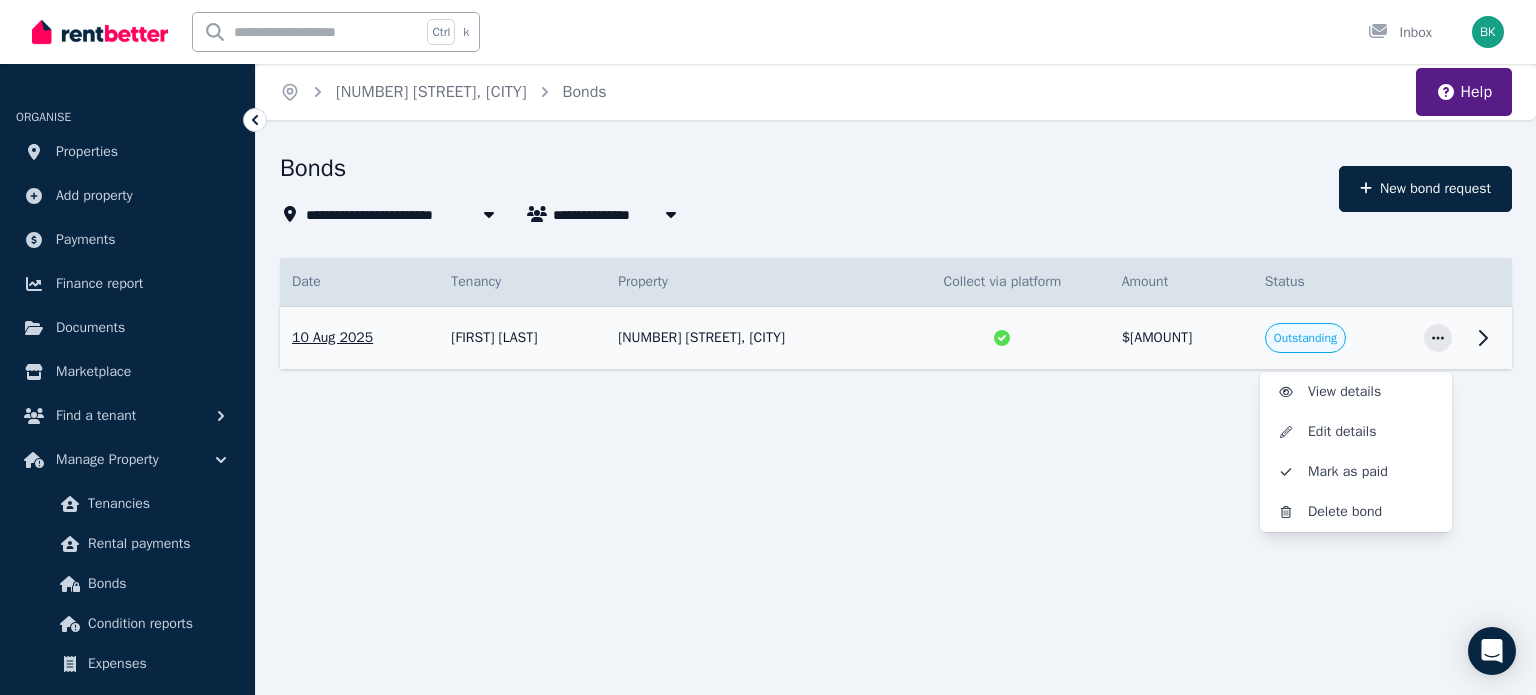 click at bounding box center (1488, 338) 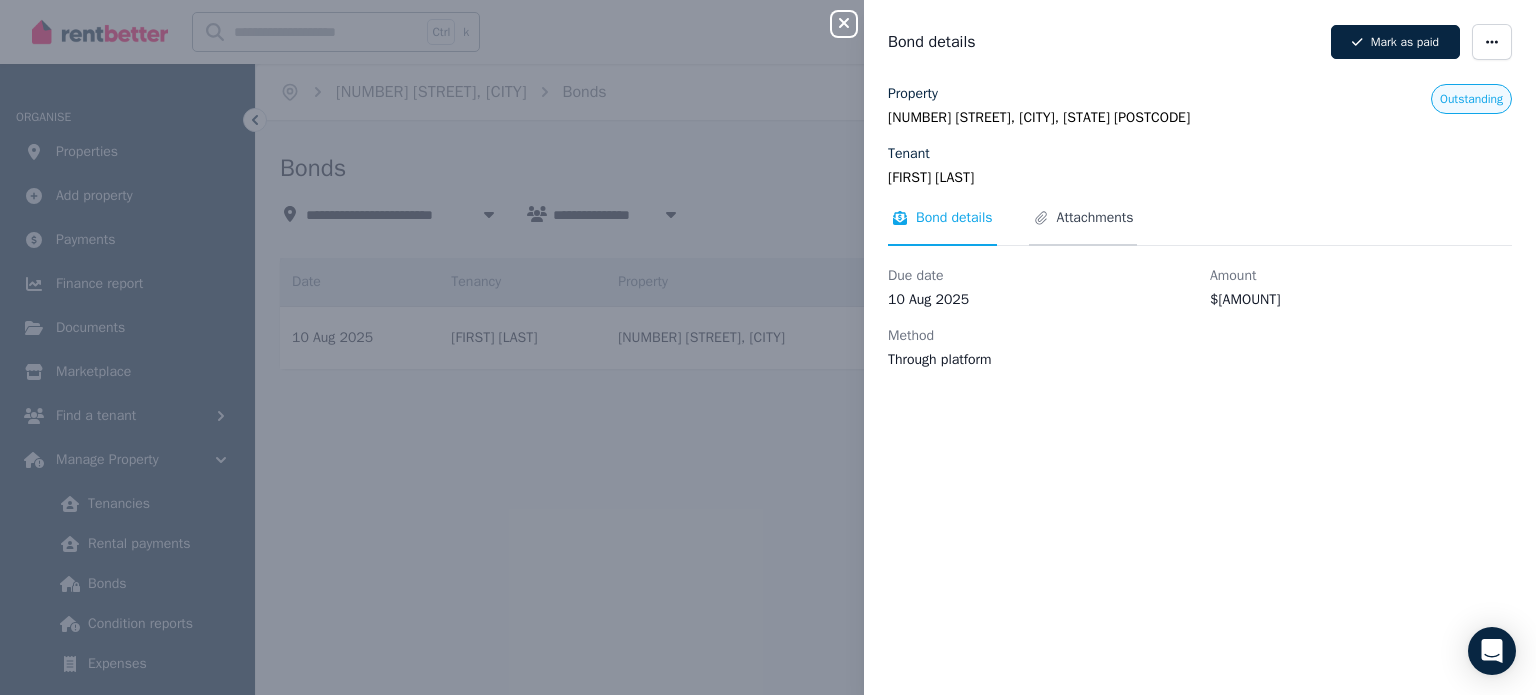 click on "Attachments" at bounding box center (1095, 218) 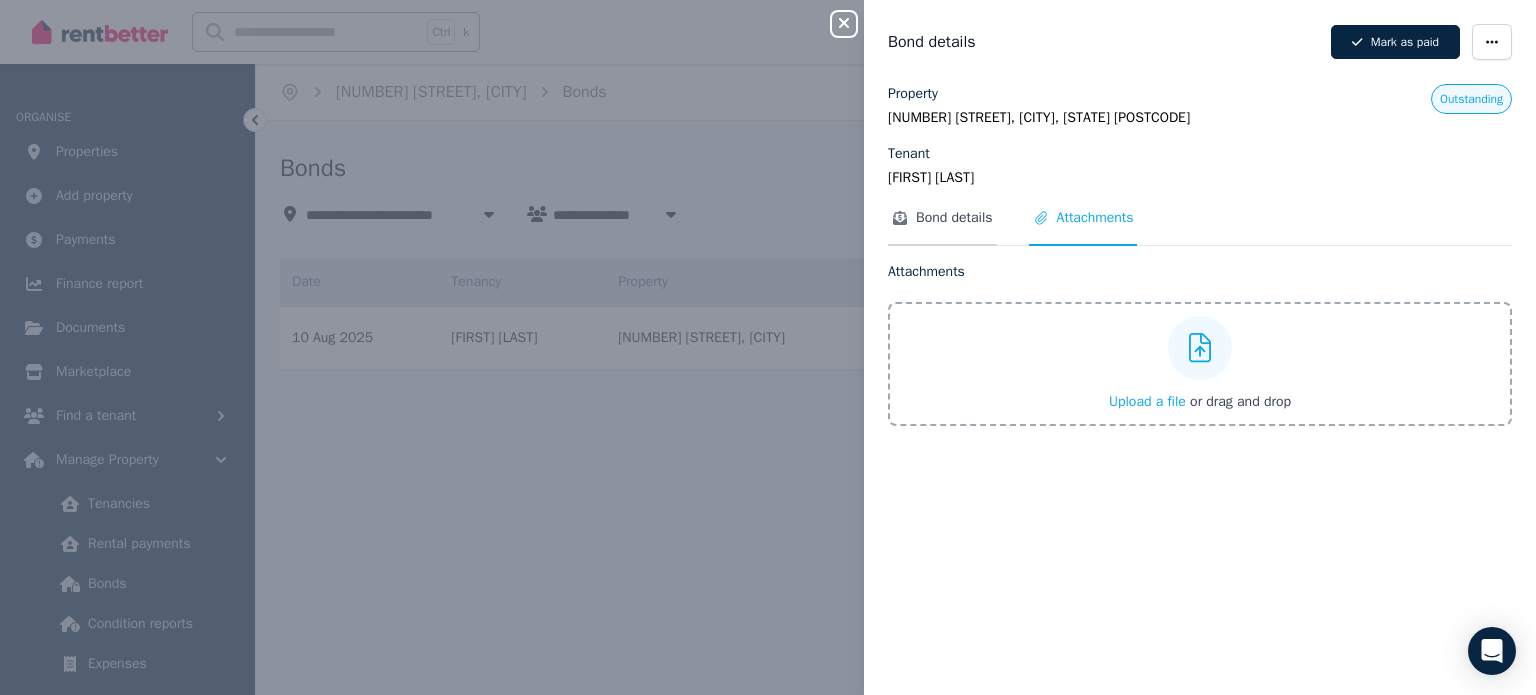 click on "Bond details" at bounding box center [954, 218] 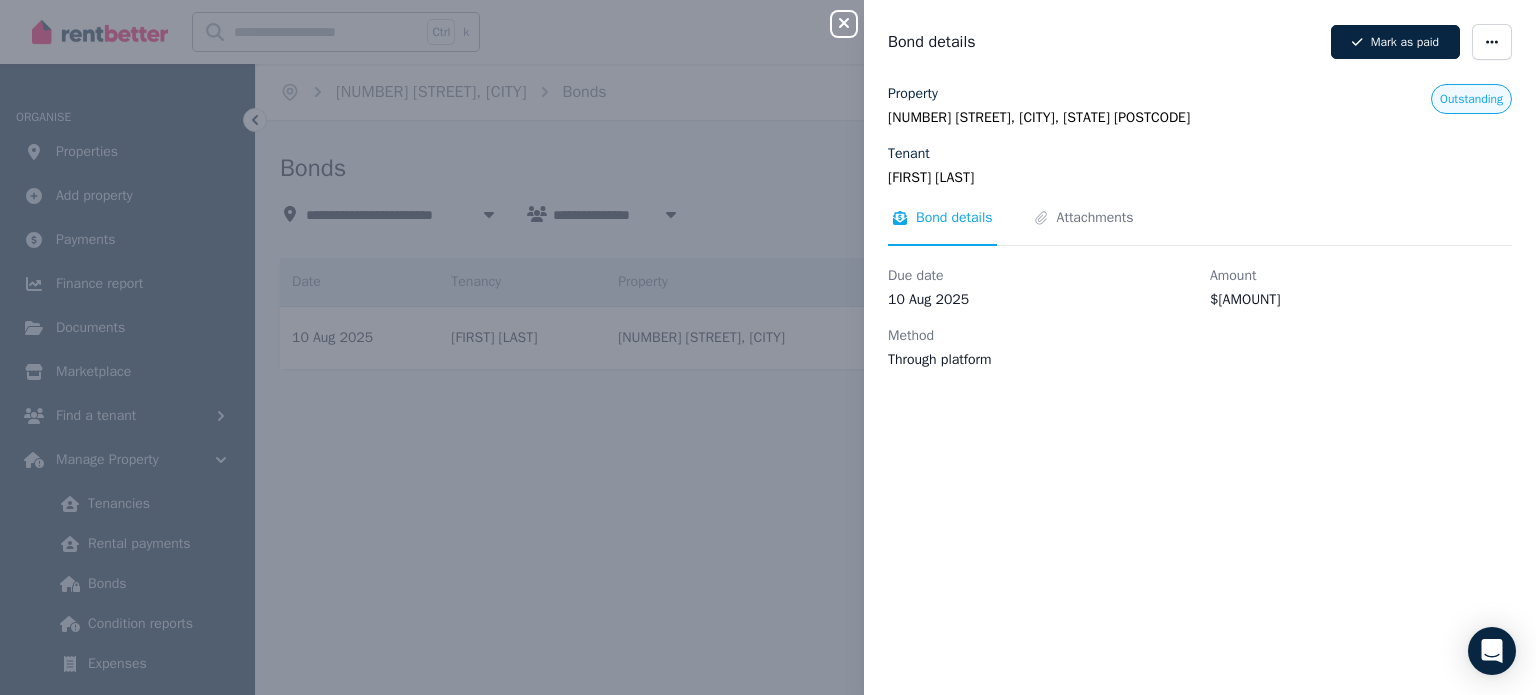 click 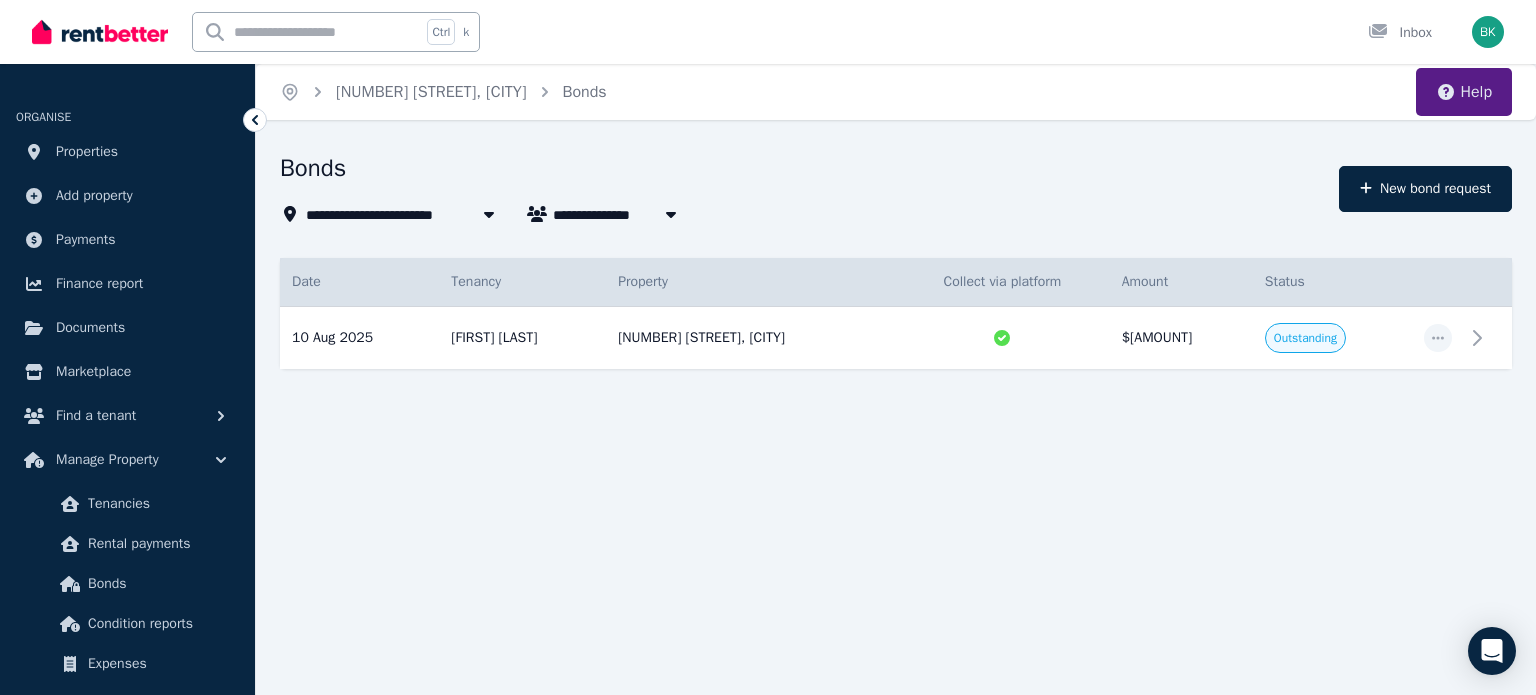 click on "Help" at bounding box center [1464, 92] 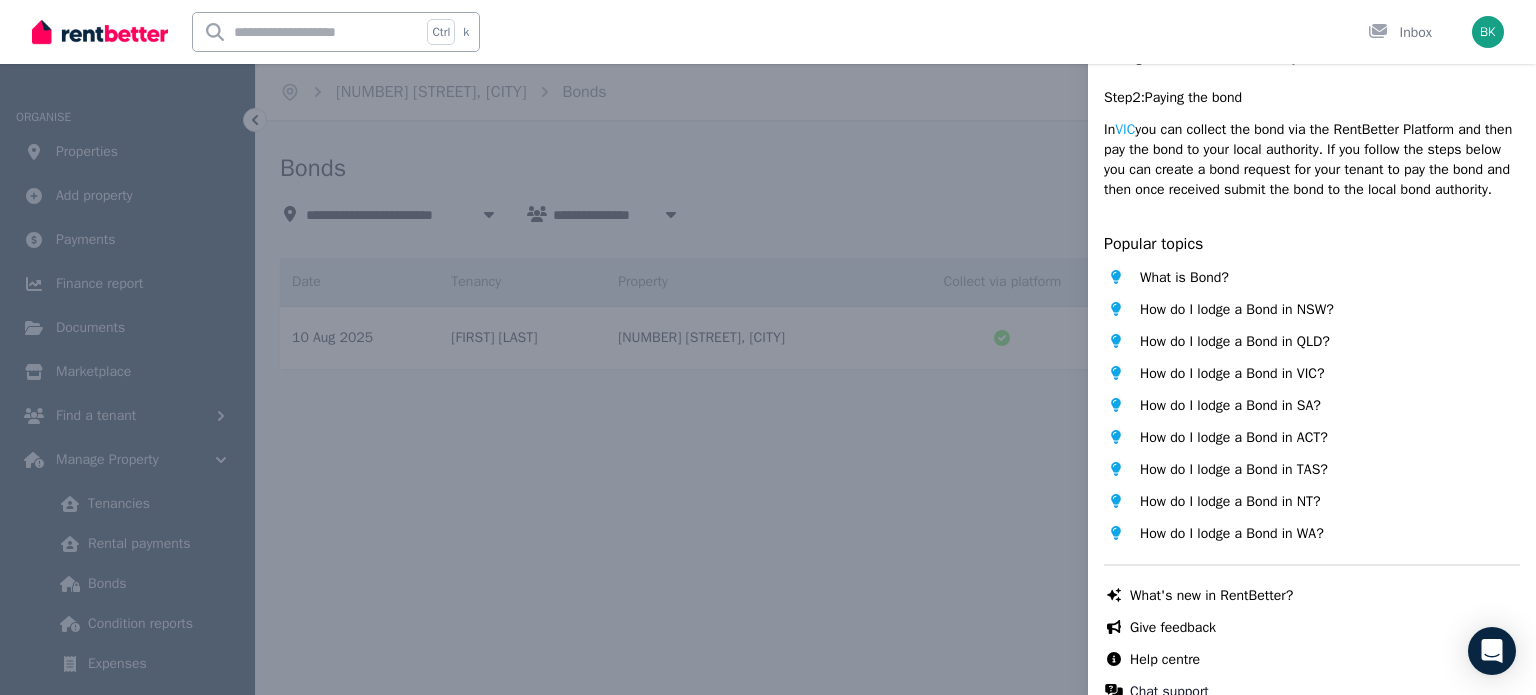 scroll, scrollTop: 485, scrollLeft: 0, axis: vertical 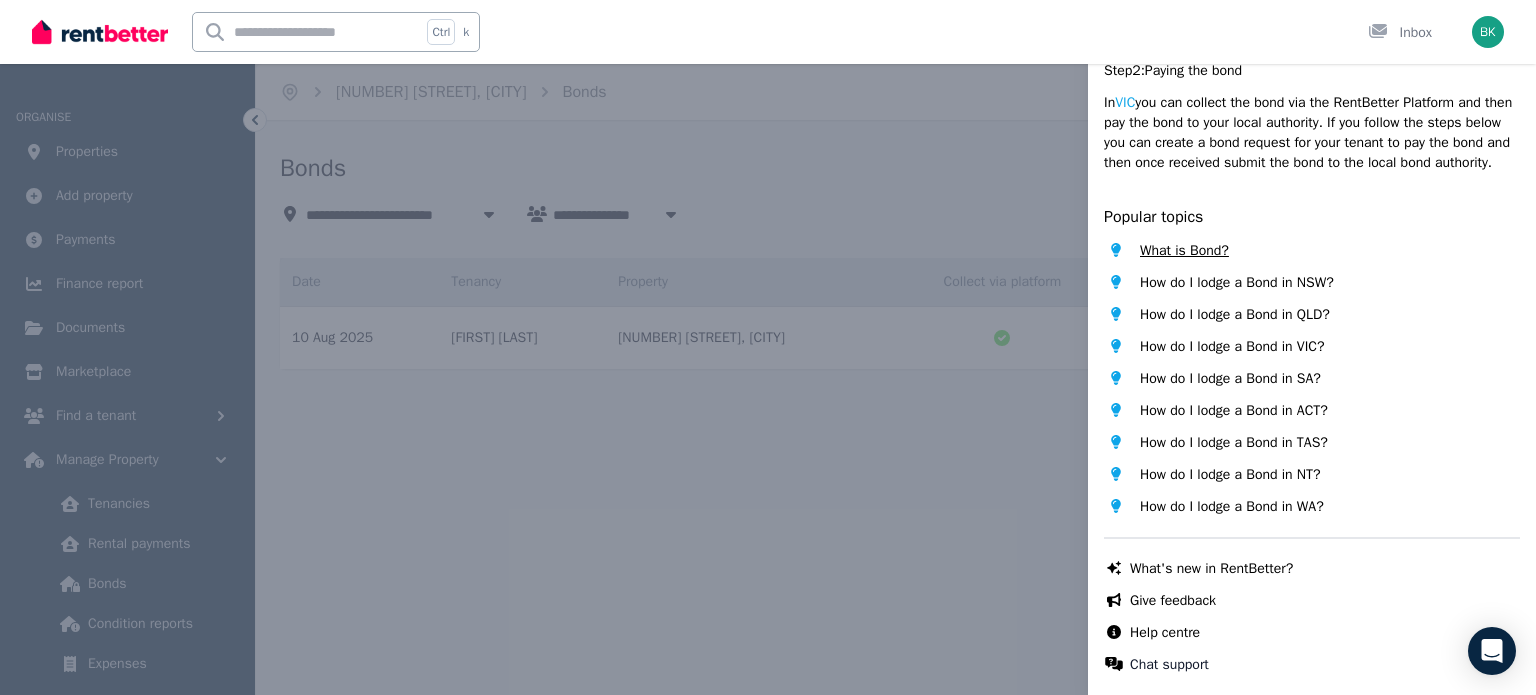 click on "What is Bond?" at bounding box center [1184, 251] 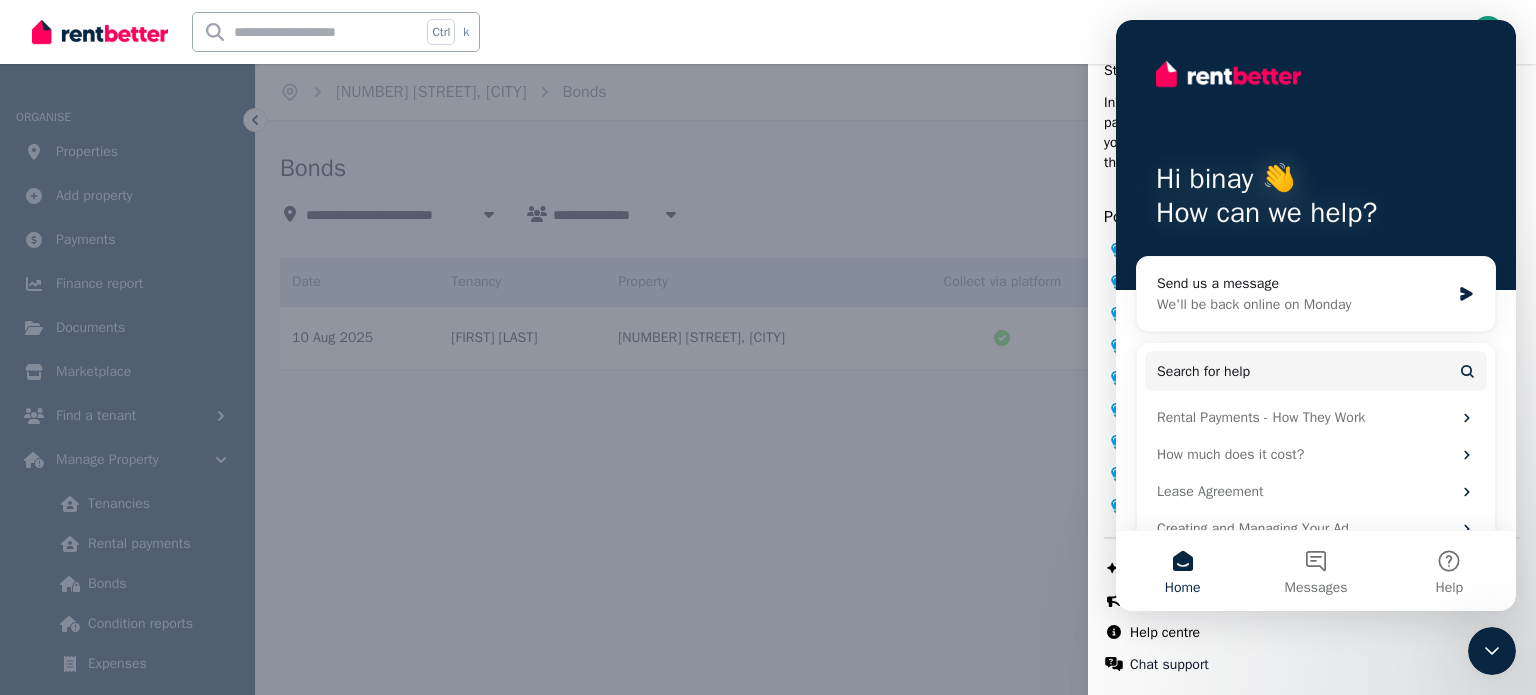 scroll, scrollTop: 0, scrollLeft: 0, axis: both 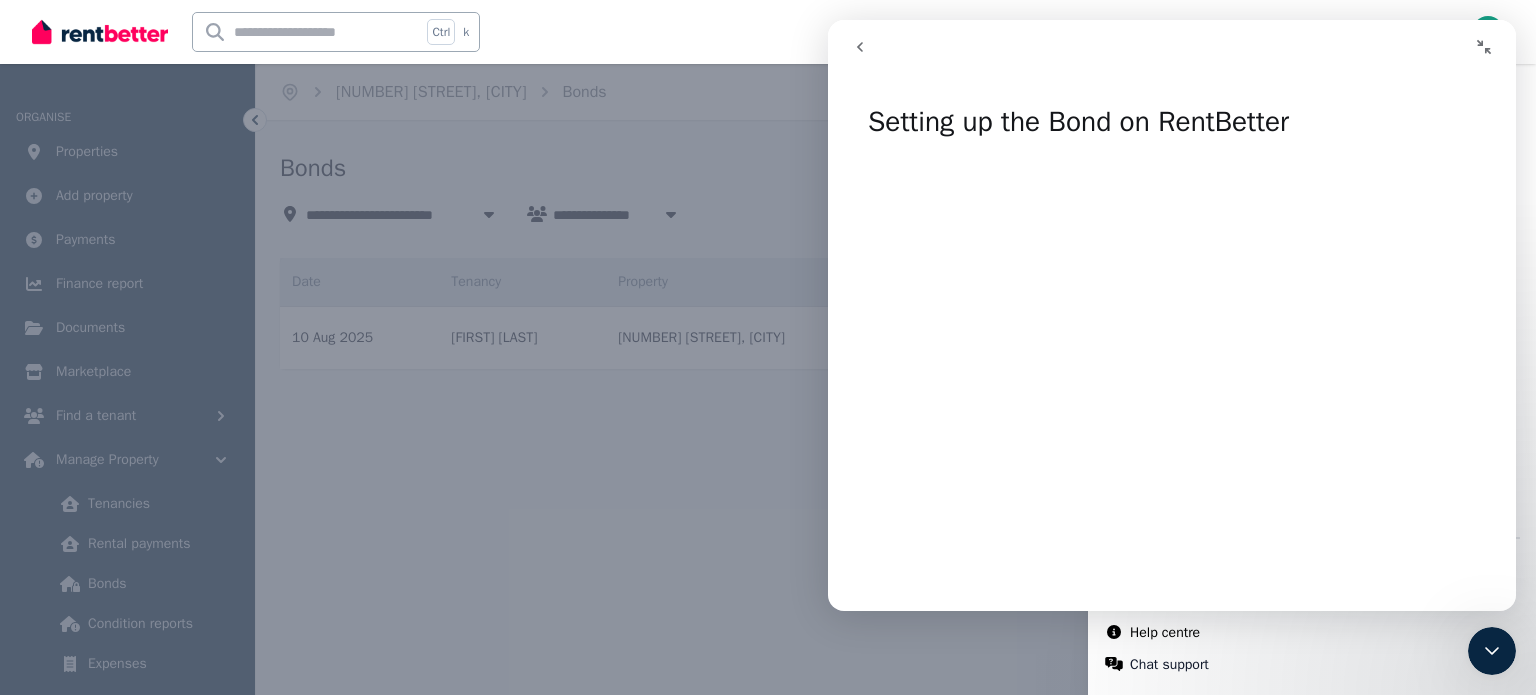 click 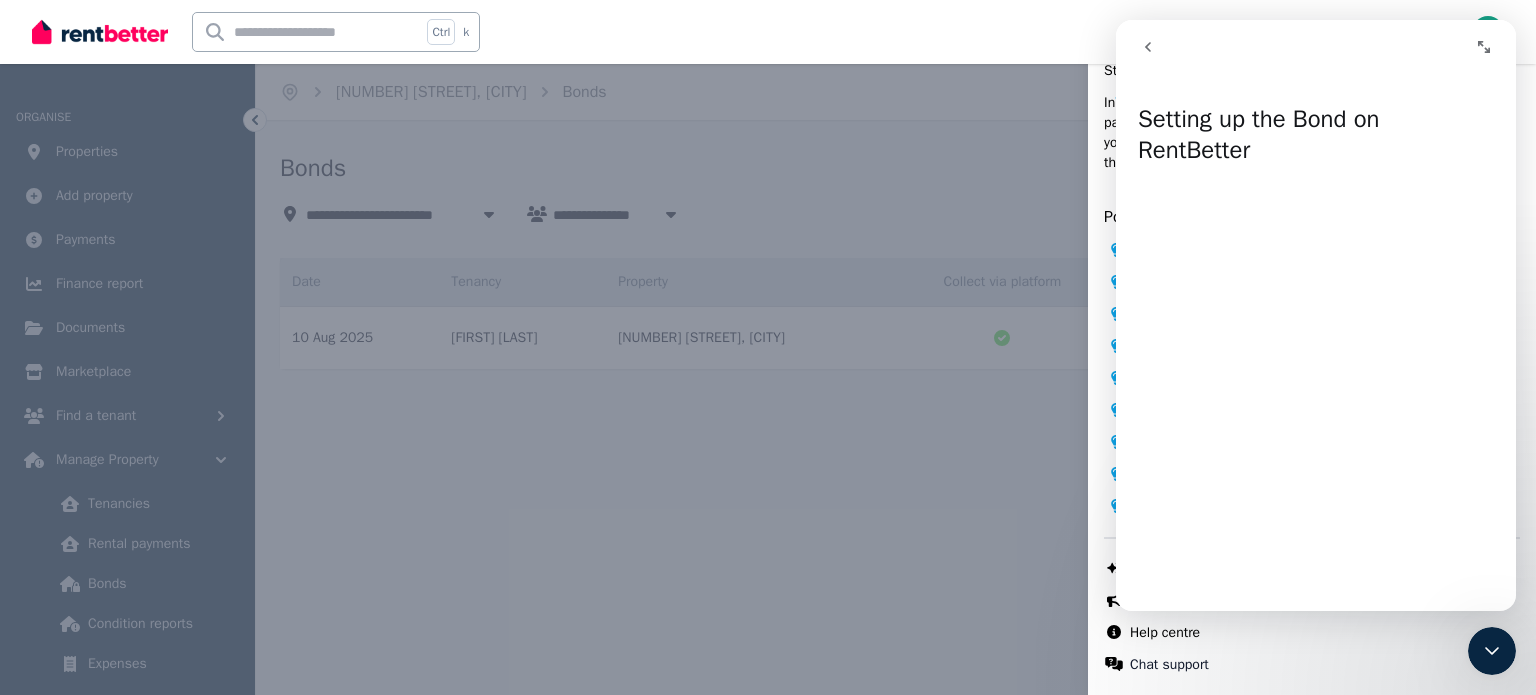 click 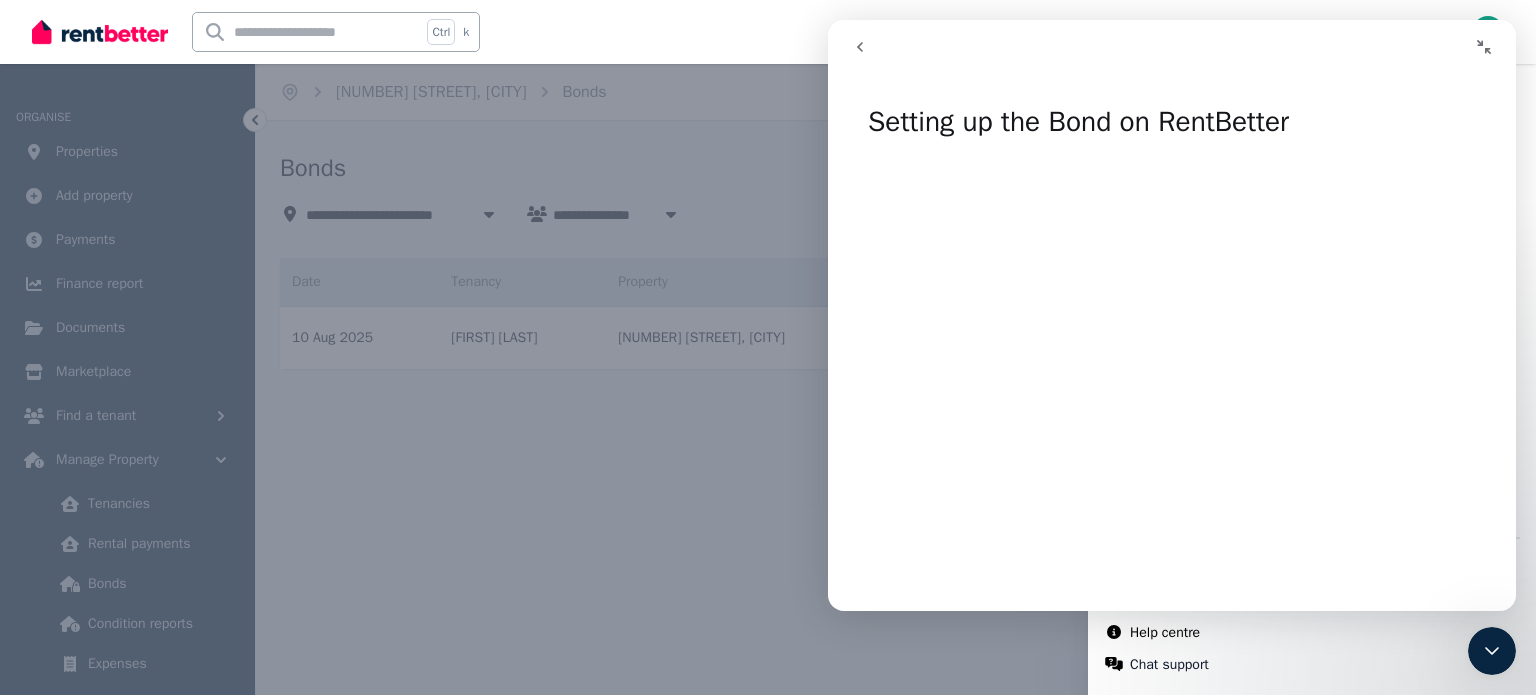 click 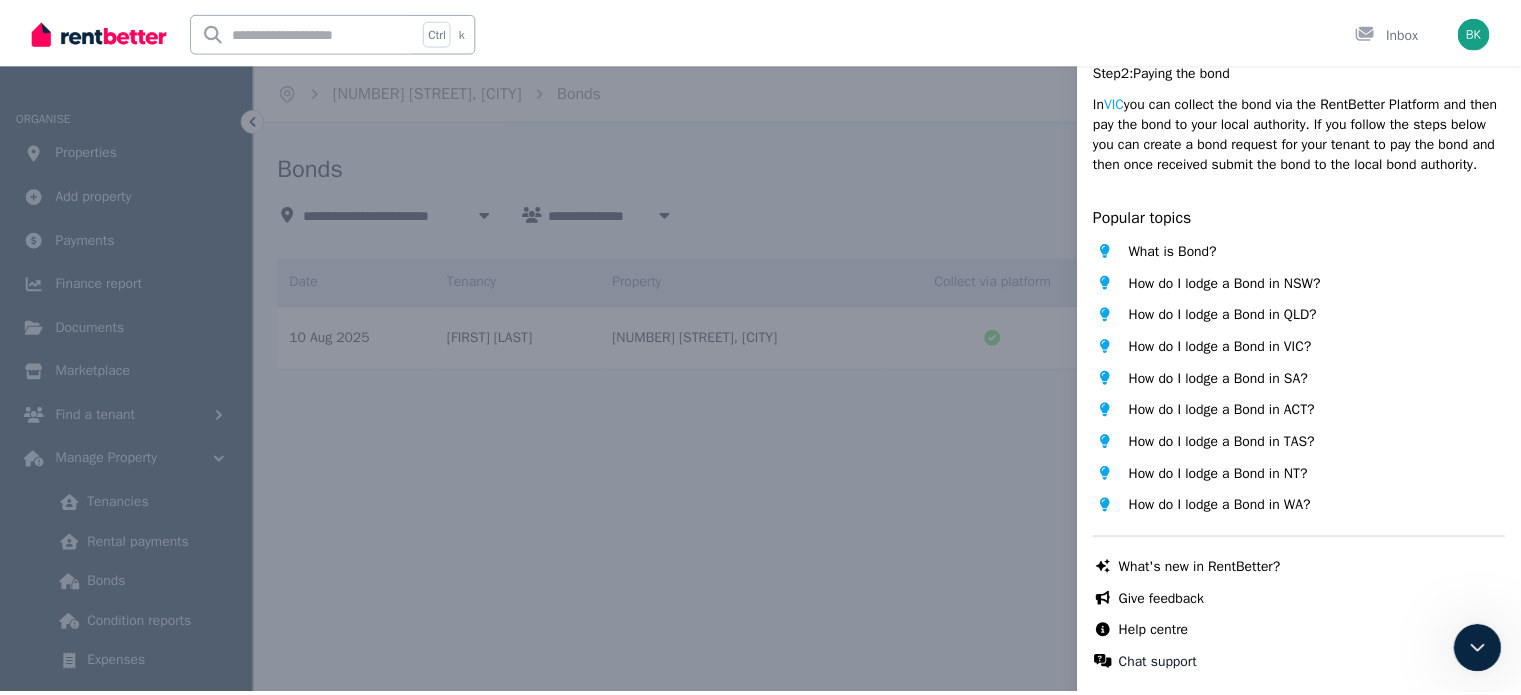 scroll, scrollTop: 0, scrollLeft: 0, axis: both 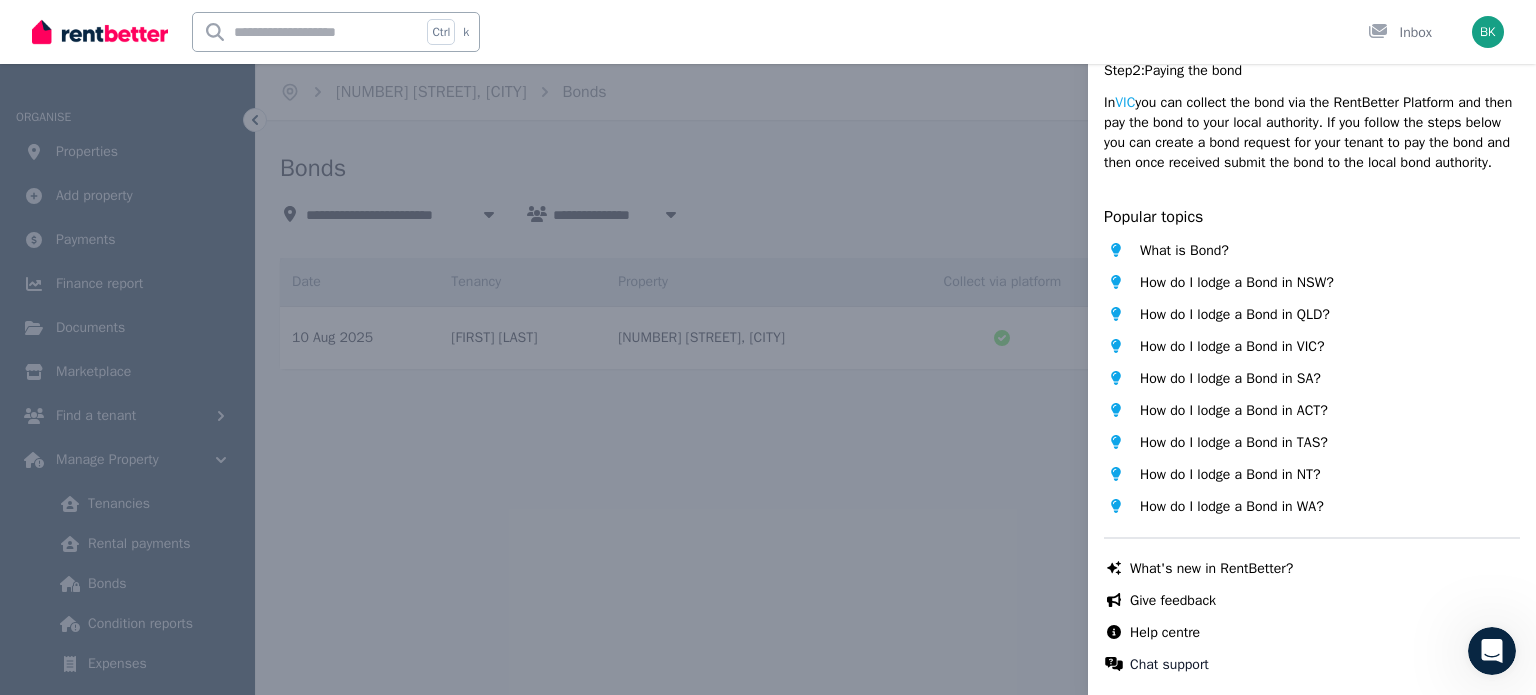 click on "Help Close panel Bonds We recommend that you collect your bond  via the RentBetter platform  and then pay the bond to your local authority.
Once you've finalised your lease agreement, please login to your Residential Tenancies Bond Authority (RTBA) account to lodge the bond. Recording all of your expenses here will feed into your tax-time reporting via the finance report feature. How to lodge the bond for your property? Step  1 :  Set up an account Follow this  link  to register your property, lease, and tenant details through the local bond authority. Step  2 :  Paying the bond In  [STATE] you can collect the bond via the RentBetter Platform and then pay the bond to your local authority. If you follow the steps below you can create a bond request for your tenant to pay the bond and then once received submit the bond to the local bond authority. Popular topics What is Bond? How do I lodge a Bond in NSW? How do I lodge a Bond in QLD? How do I lodge a Bond in [STATE]? How do I lodge a Bond in SA? Chat with us live" at bounding box center (768, 347) 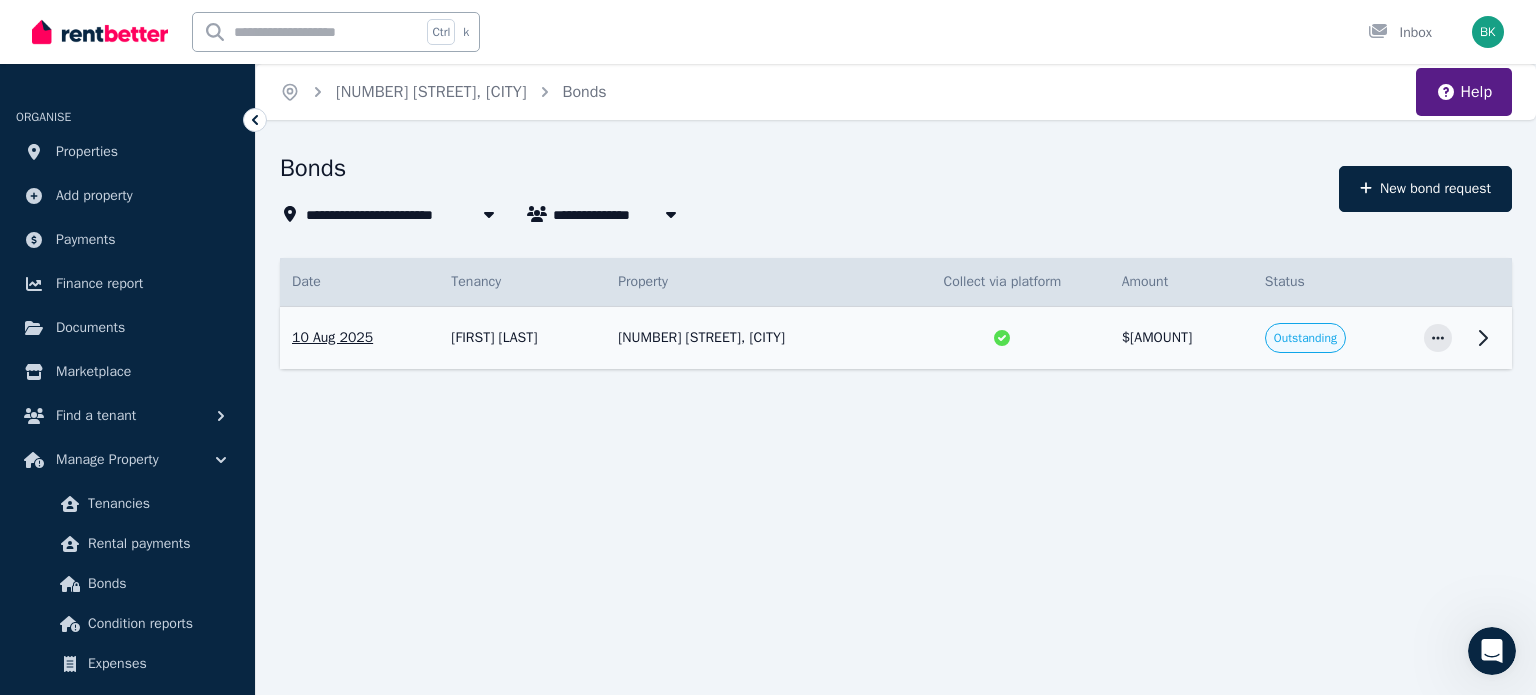 click 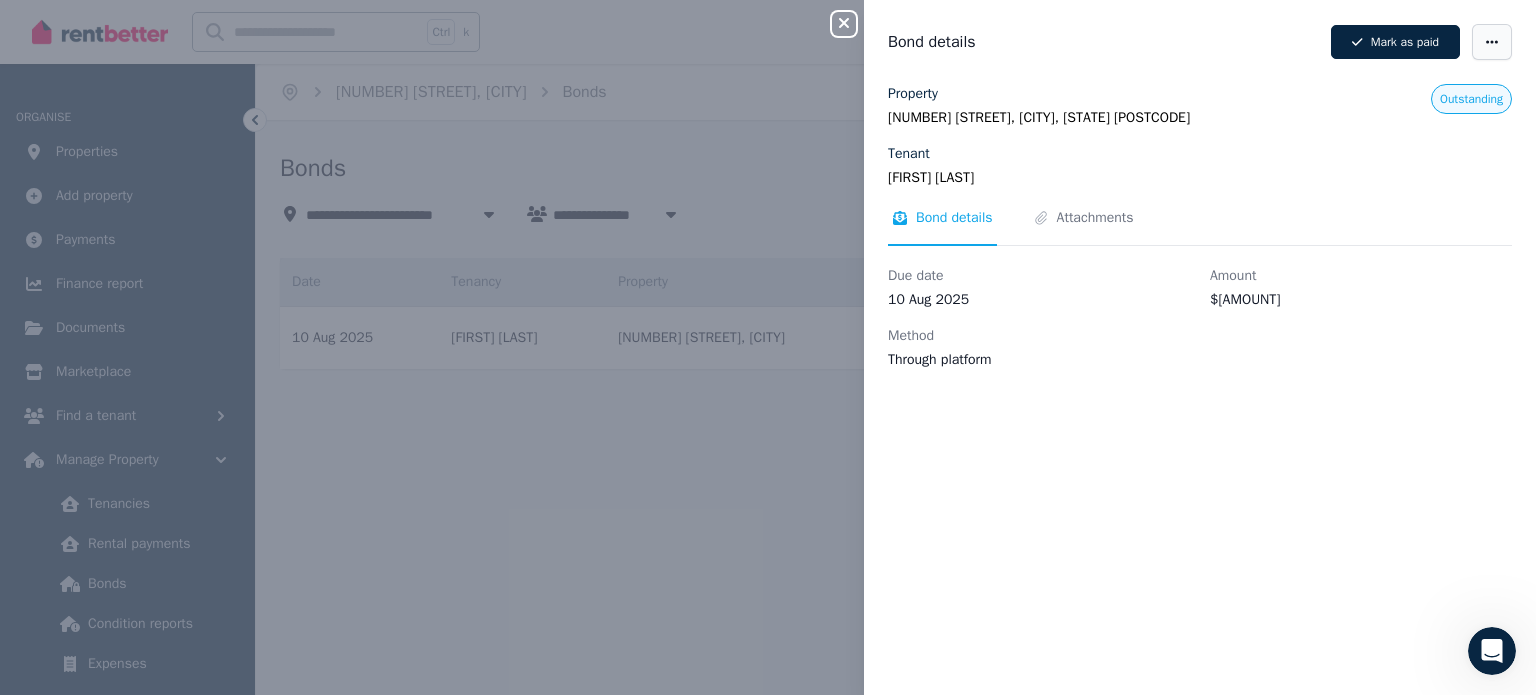 click at bounding box center [1492, 42] 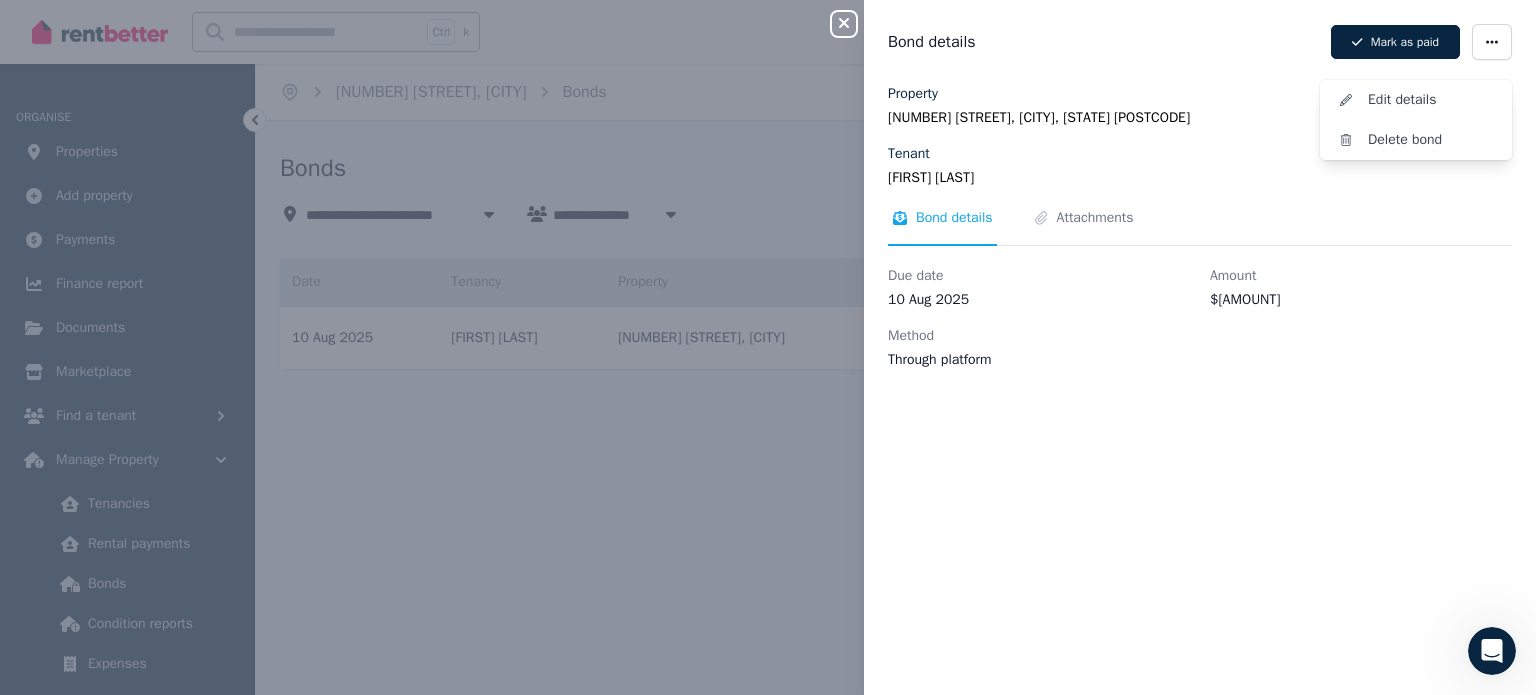 click on "Close panel Bond details Mark as paid Edit details Delete bond Property [NUMBER] [STREET], [CITY] [STATE] [POSTCODE] Tenant [FIRST] [LAST] Outstanding Bond details Attachments Due date [DATE] Amount $[AMOUNT] Method Through platform" at bounding box center [768, 347] 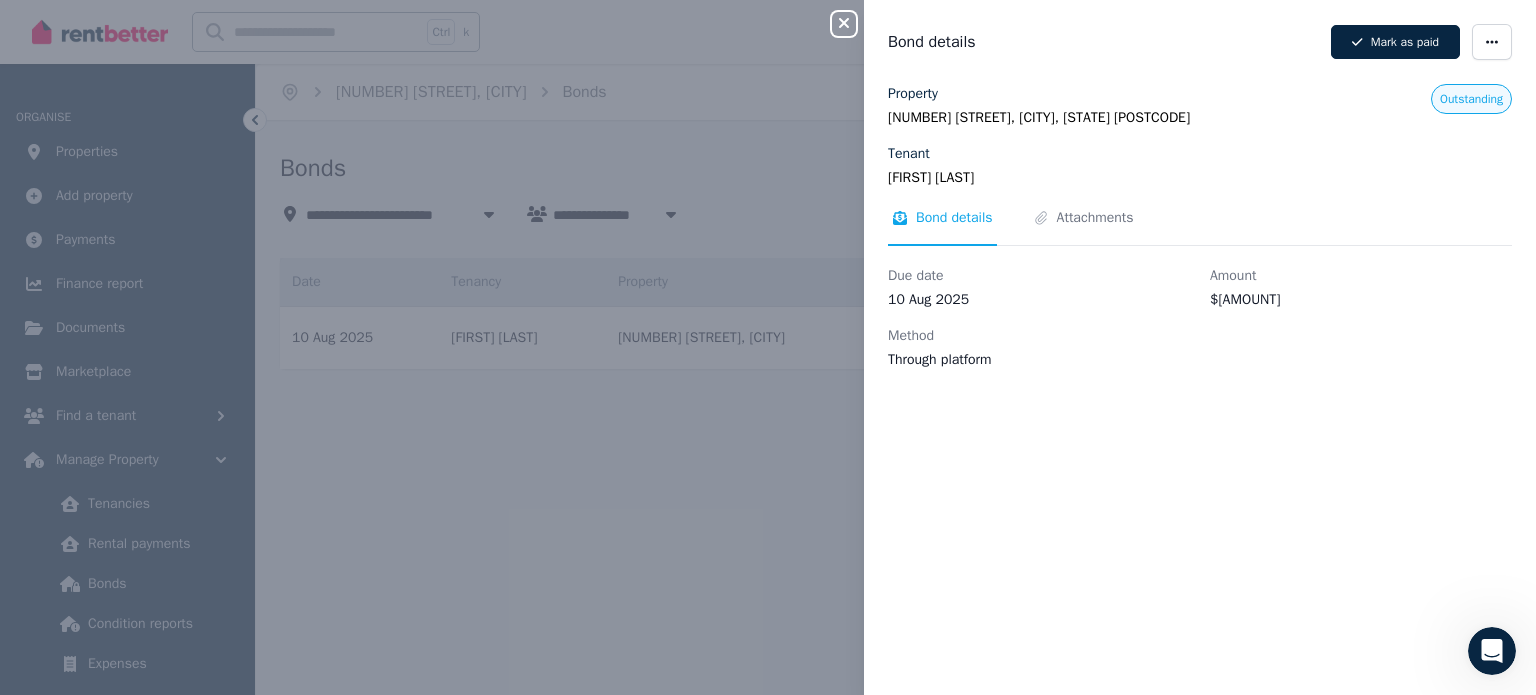 click 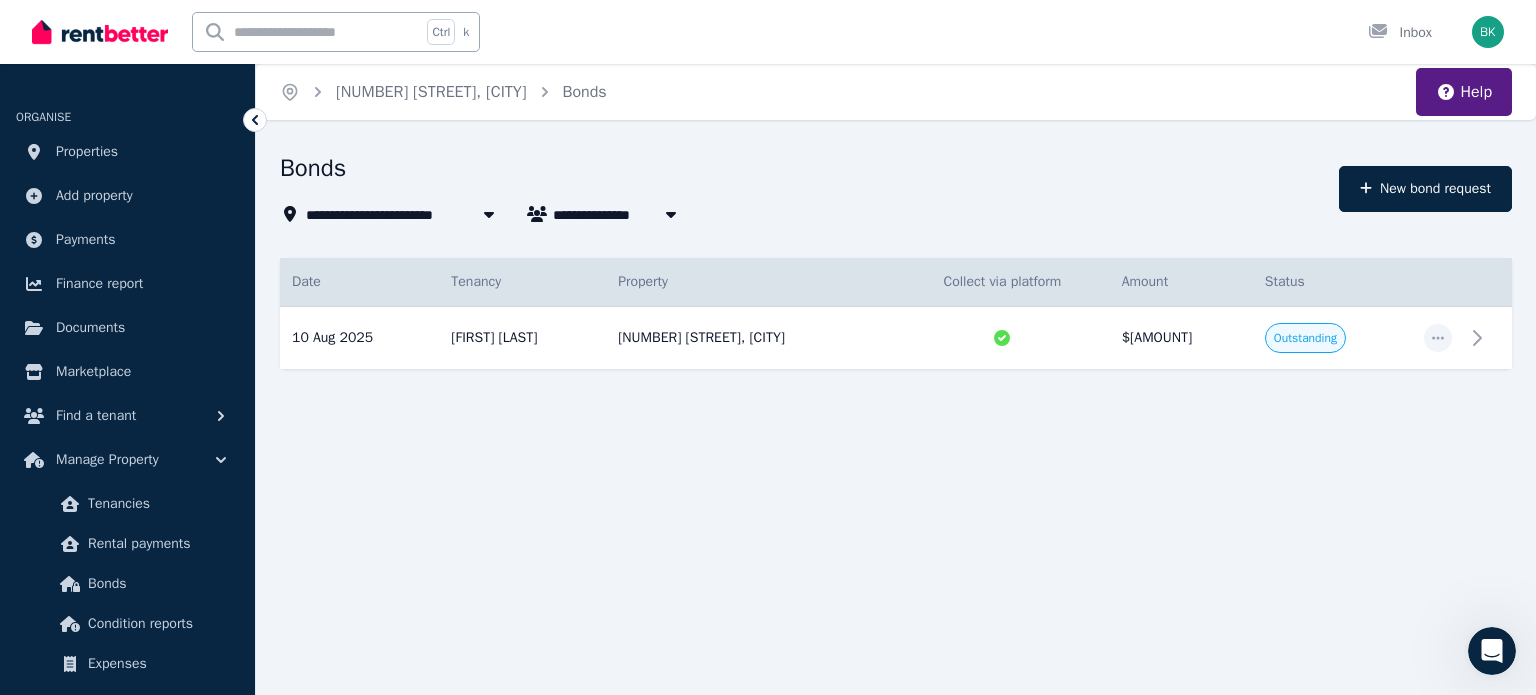 click on "**********" at bounding box center [768, 347] 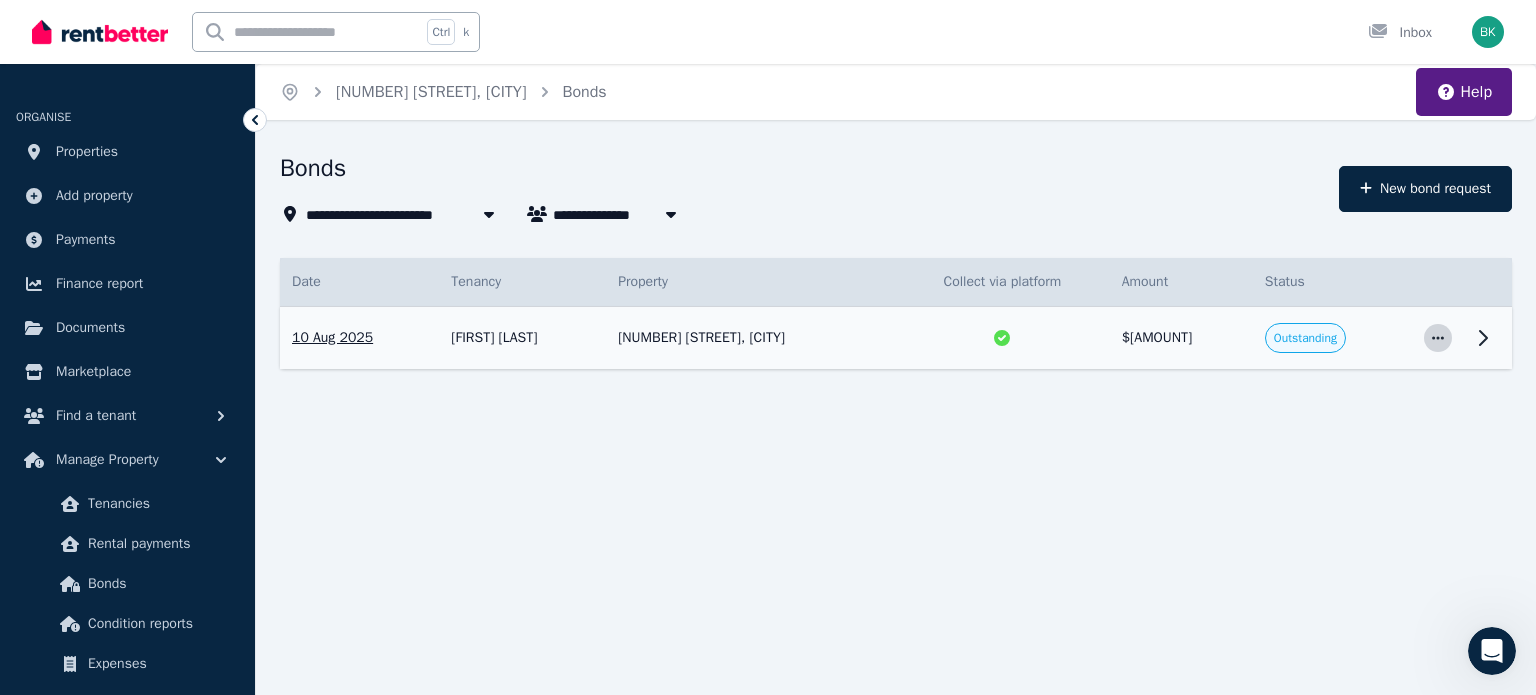 click at bounding box center (1438, 338) 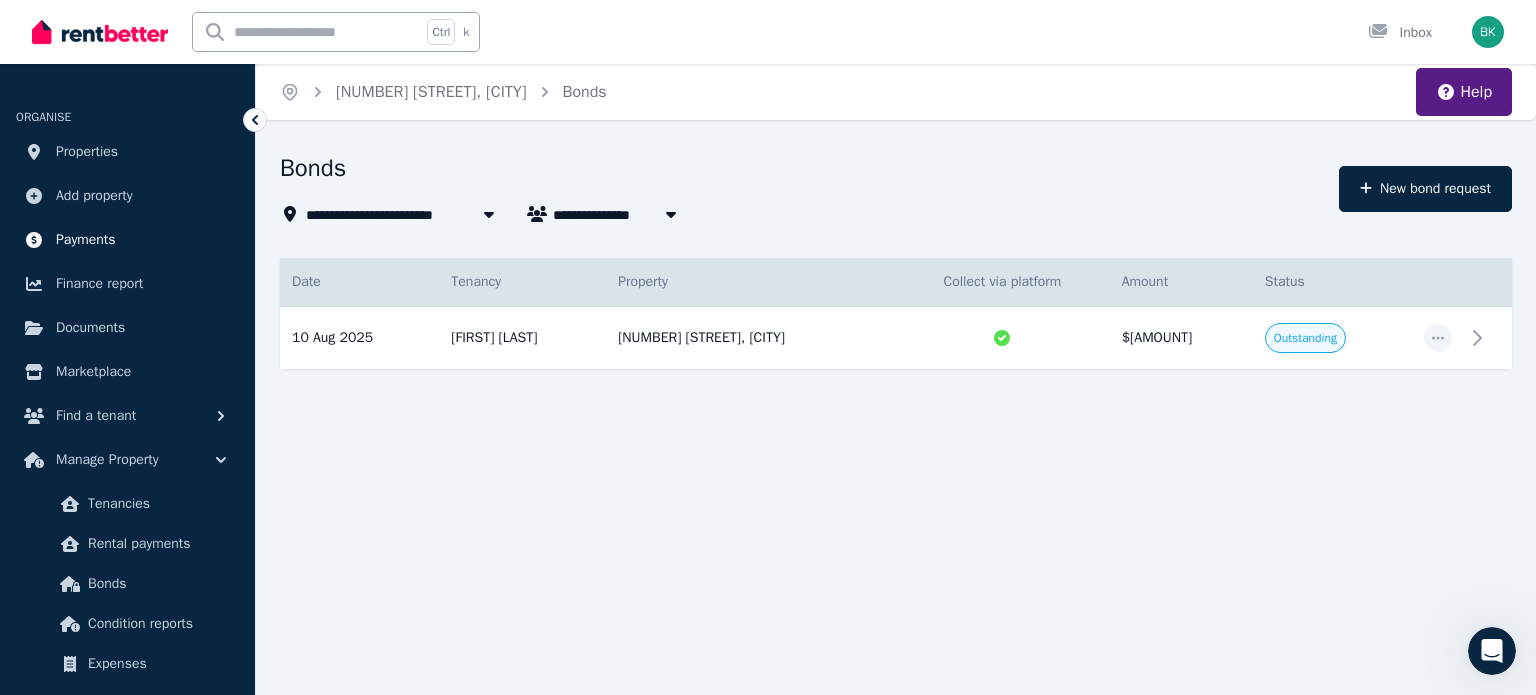 click on "Payments" at bounding box center [86, 240] 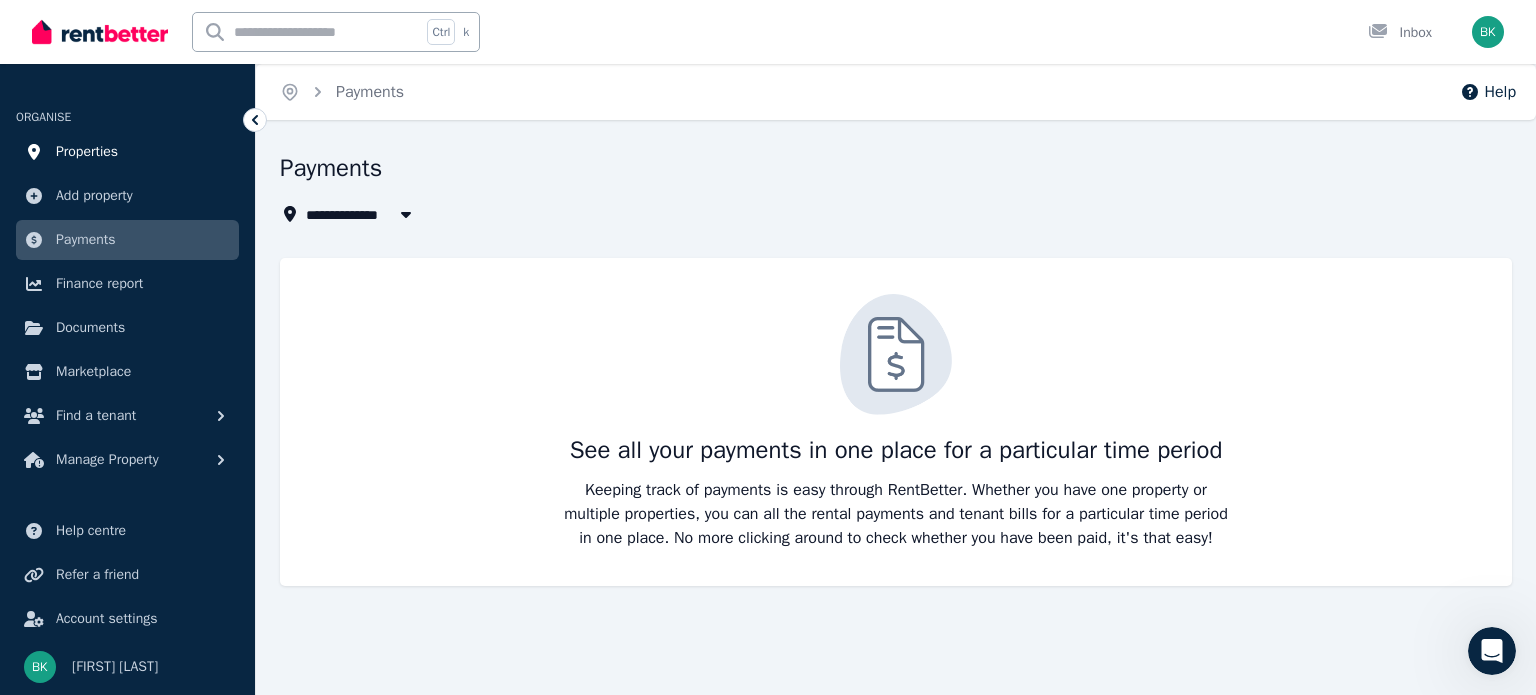 click on "Properties" at bounding box center [87, 152] 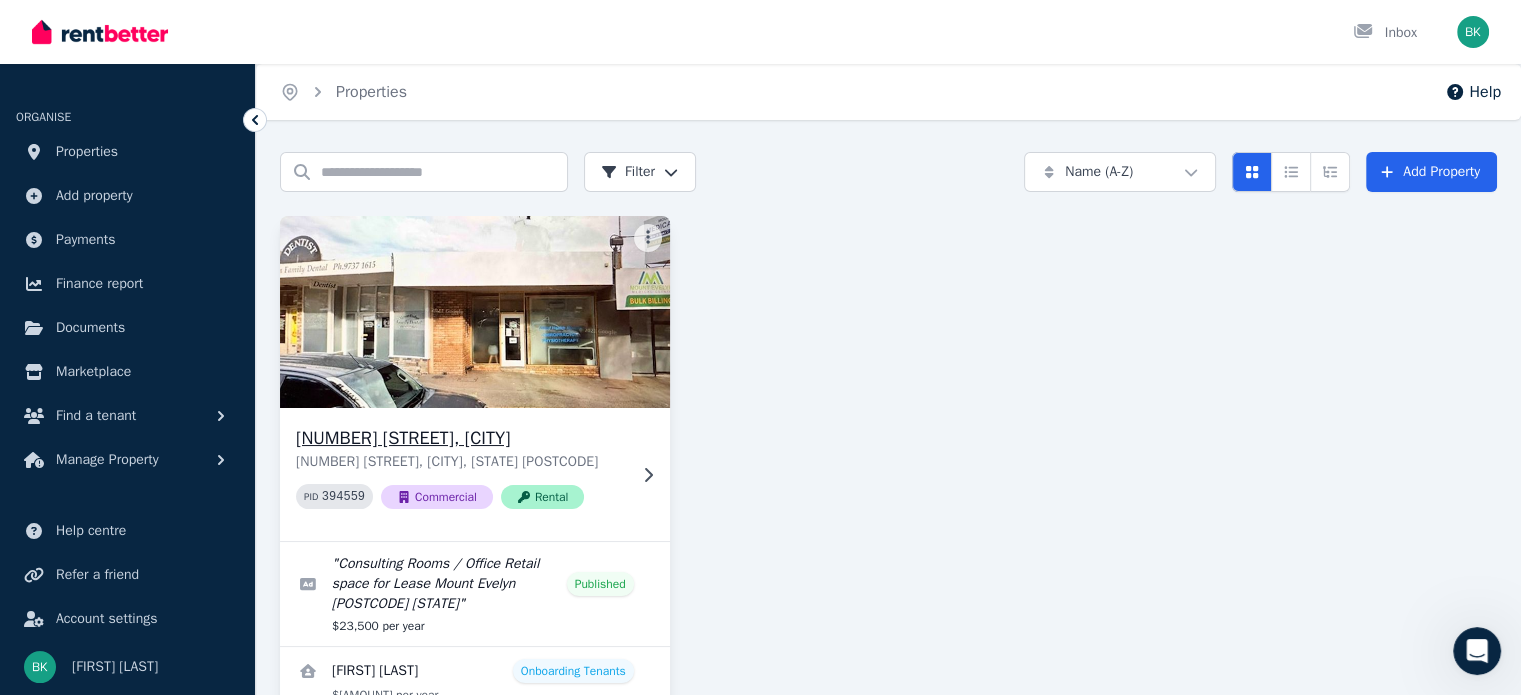 click on "[NUMBER] [STREET], [CITY] [NUMBER] [STREET], [CITY] [STATE] [POSTCODE] PID   394559 Commercial Rental" at bounding box center (475, 474) 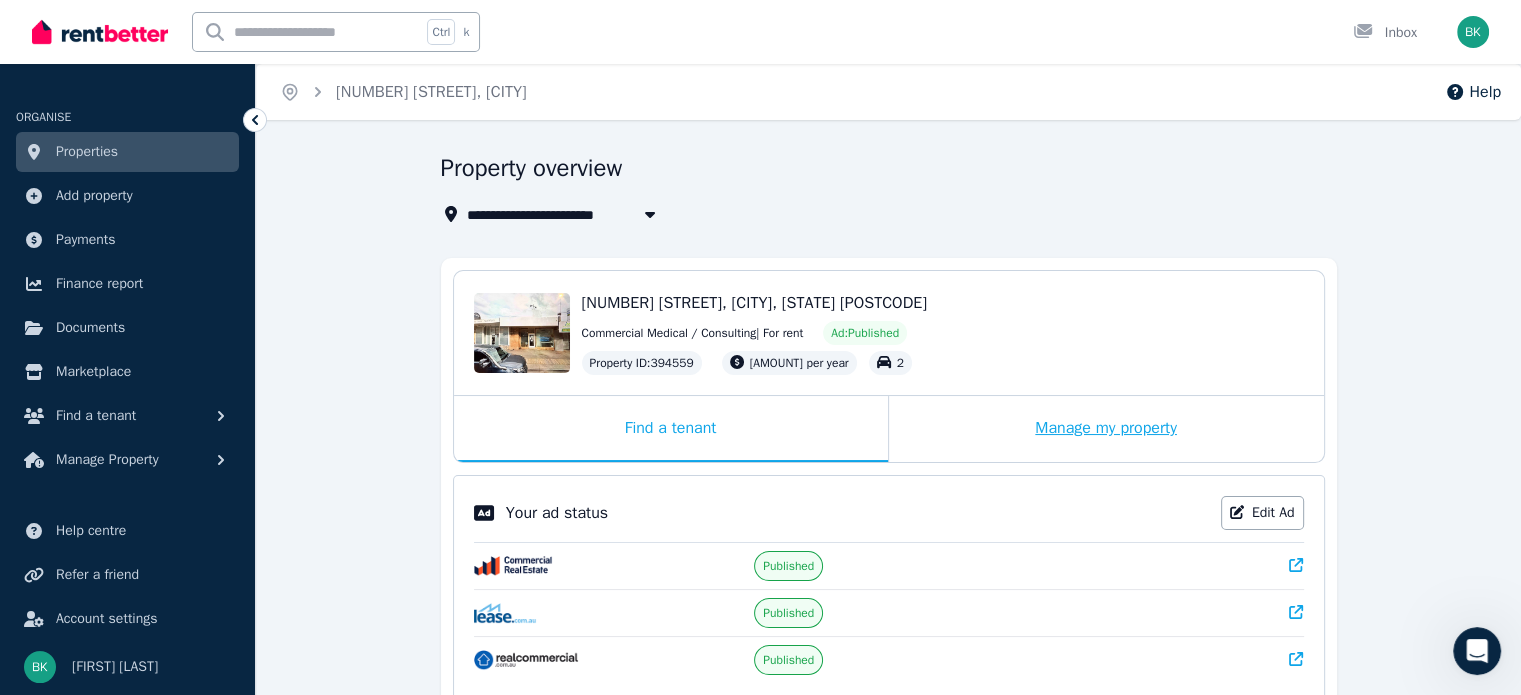 click on "Manage my property" at bounding box center [1106, 429] 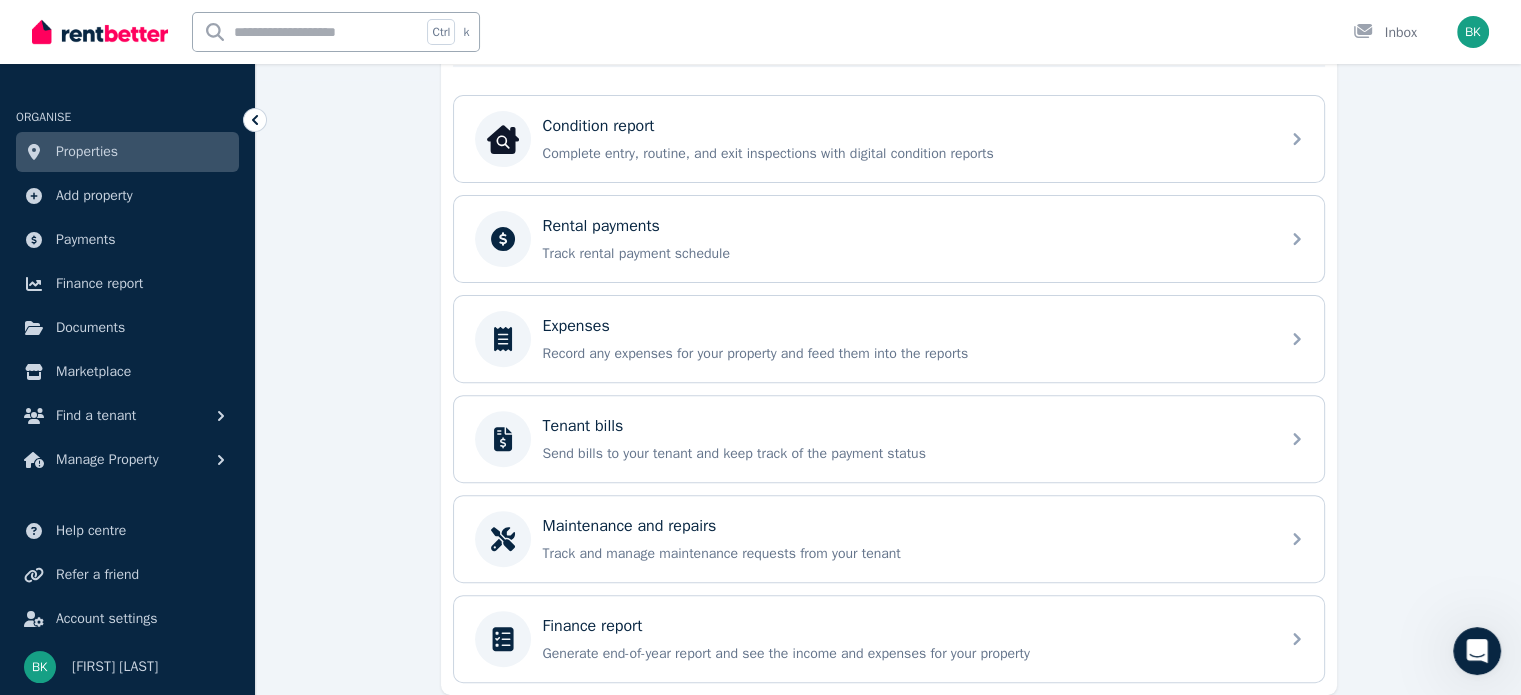 scroll, scrollTop: 683, scrollLeft: 0, axis: vertical 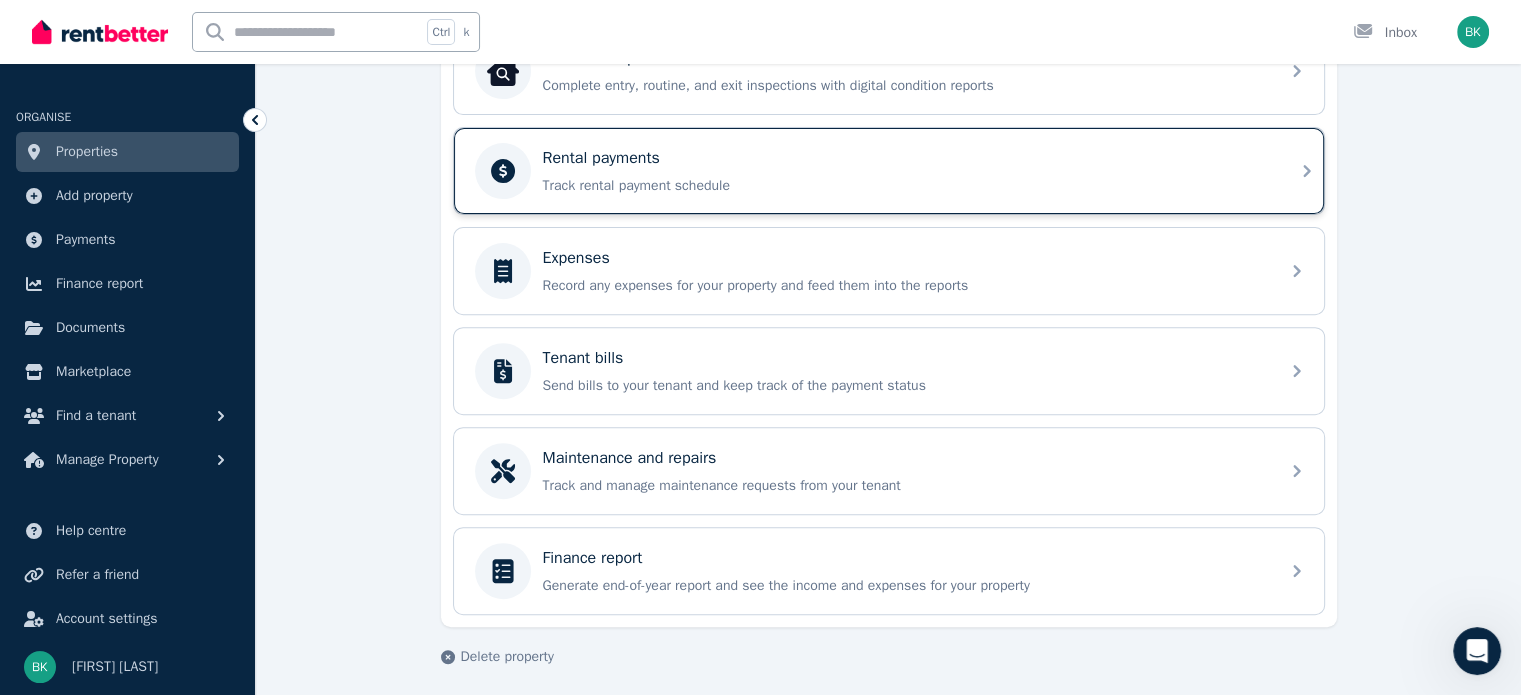 click on "Rental payments" at bounding box center (905, 158) 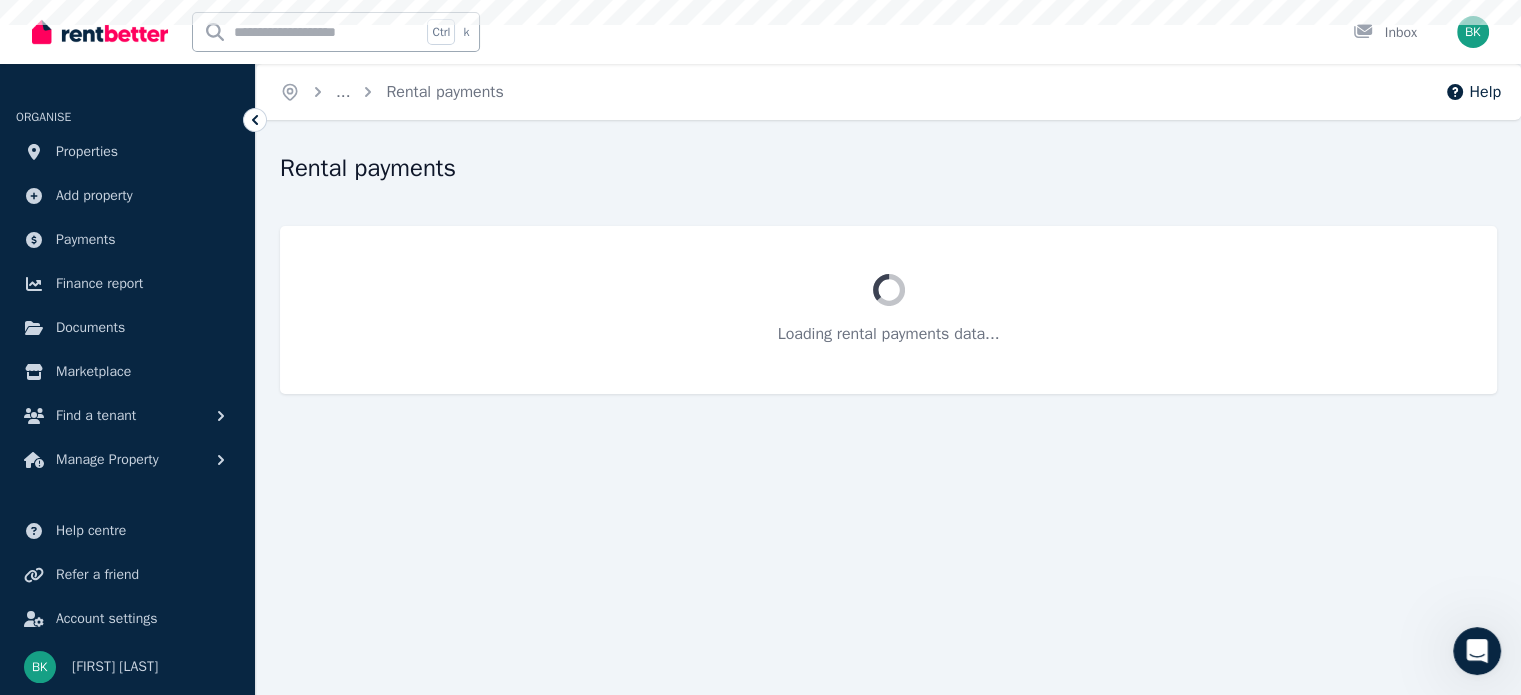 scroll, scrollTop: 0, scrollLeft: 0, axis: both 